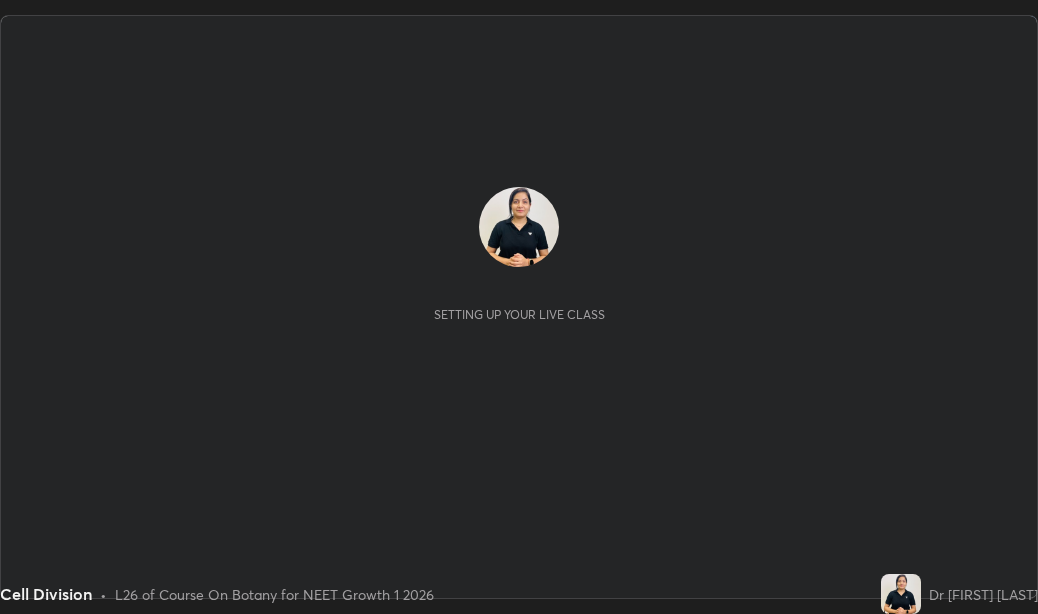 scroll, scrollTop: 0, scrollLeft: 0, axis: both 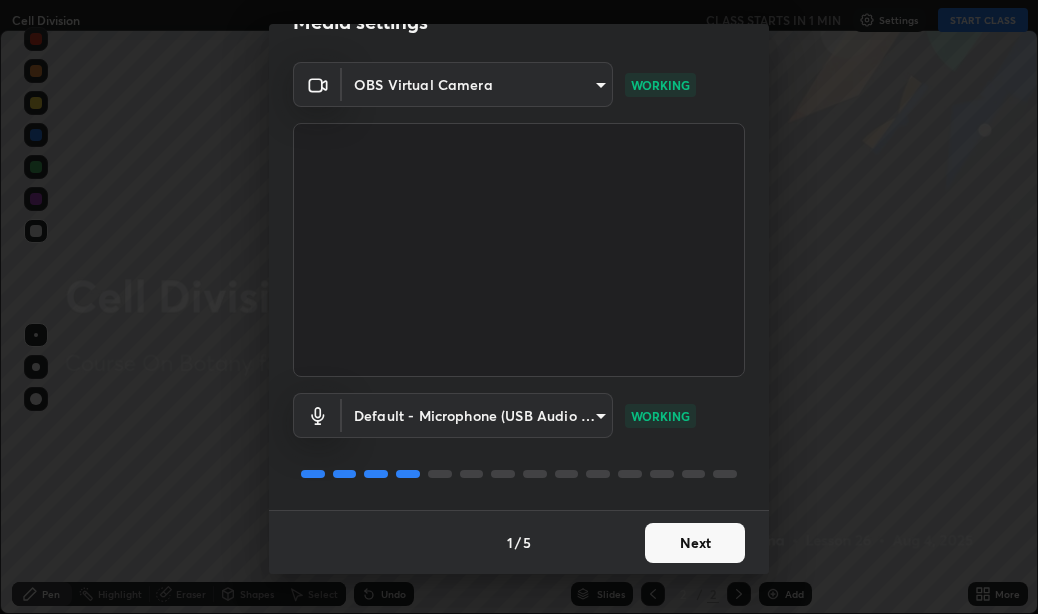 click on "Next" at bounding box center [695, 543] 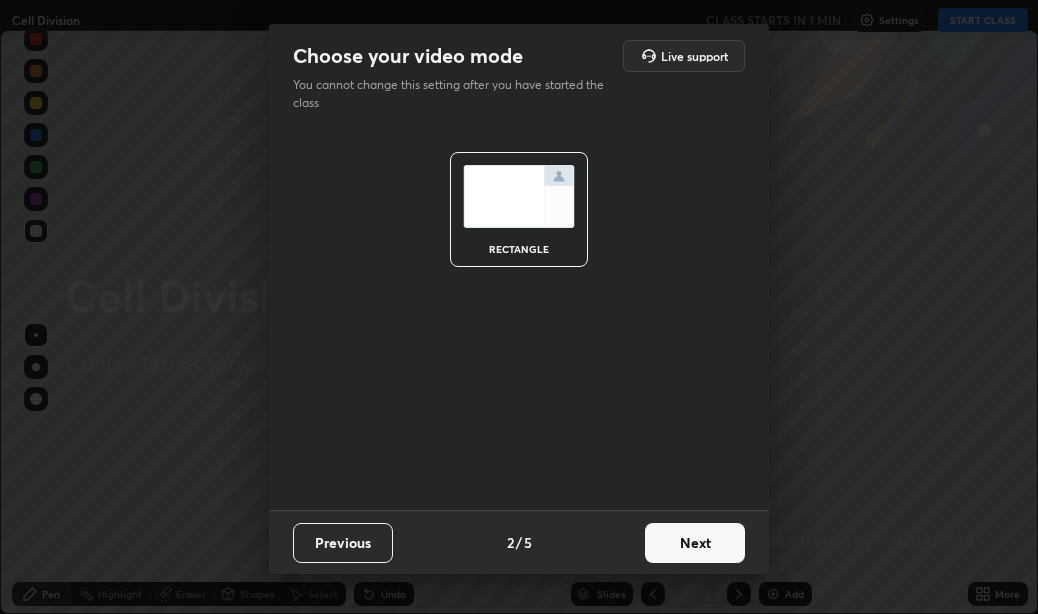 scroll, scrollTop: 0, scrollLeft: 0, axis: both 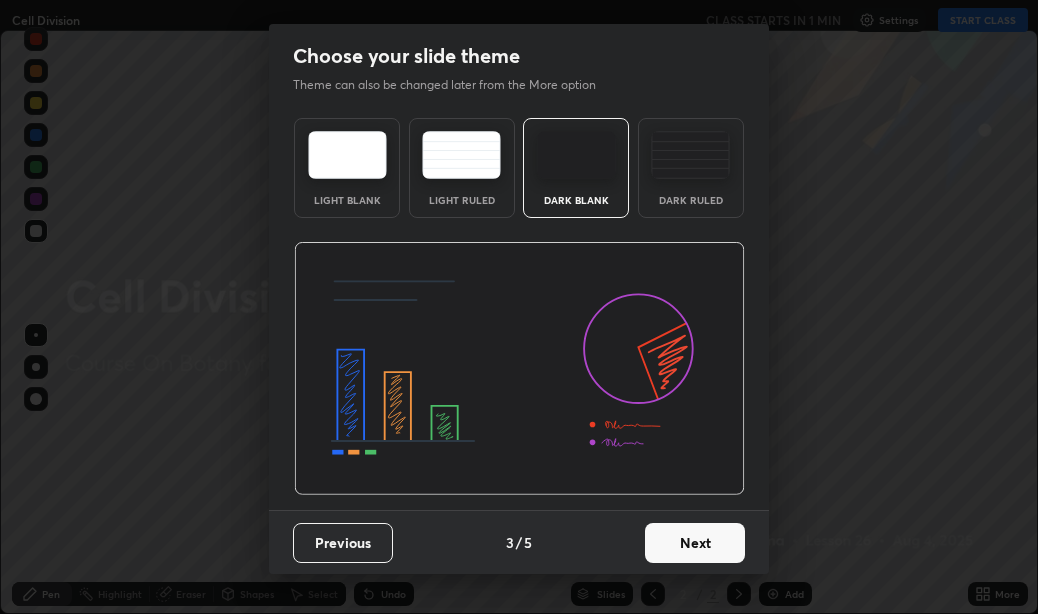 click on "Next" at bounding box center (695, 543) 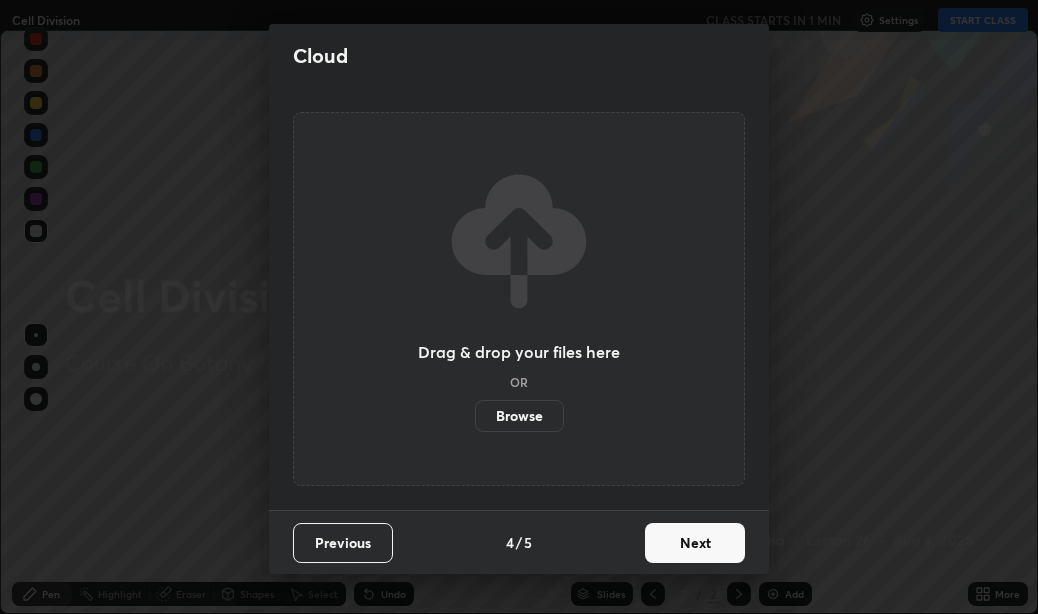 click on "Next" at bounding box center [695, 543] 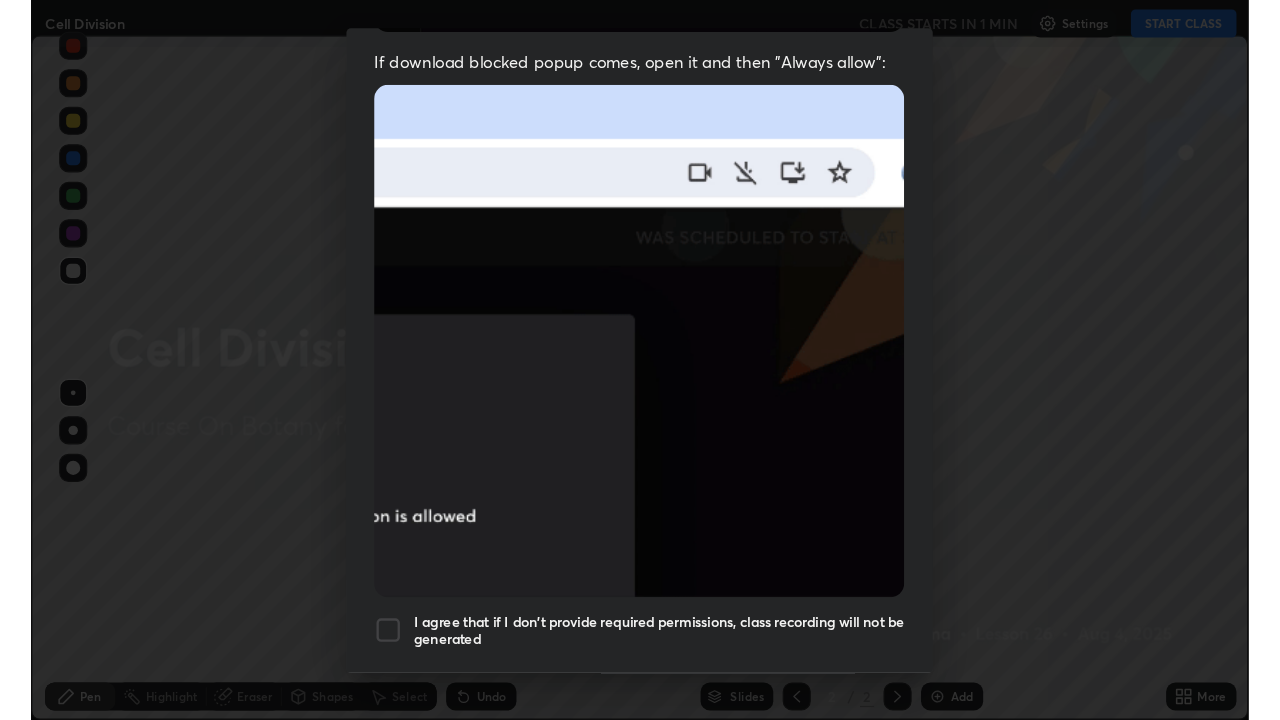 scroll, scrollTop: 450, scrollLeft: 0, axis: vertical 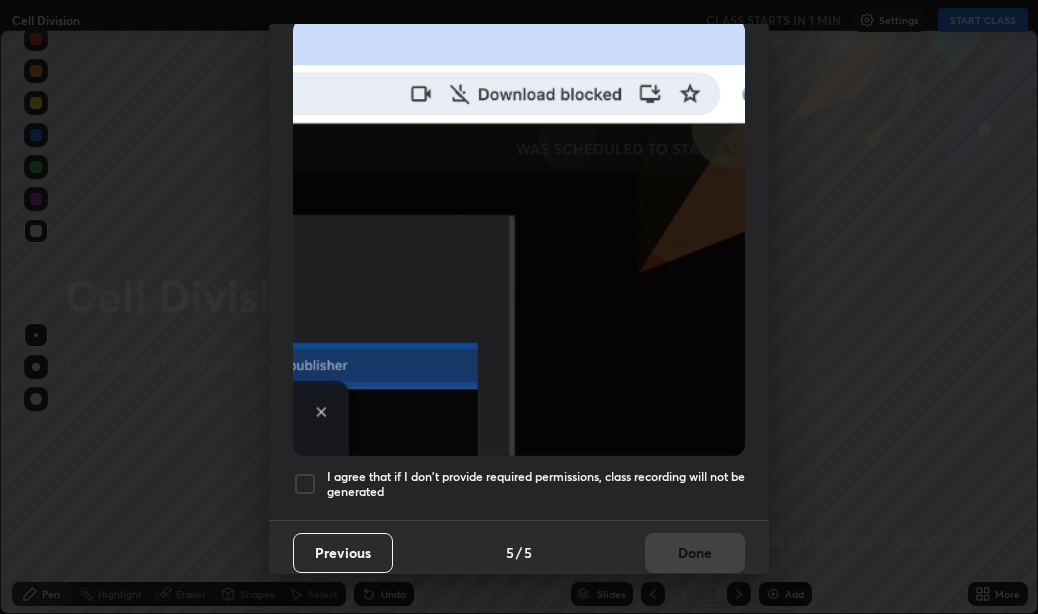 click at bounding box center [305, 484] 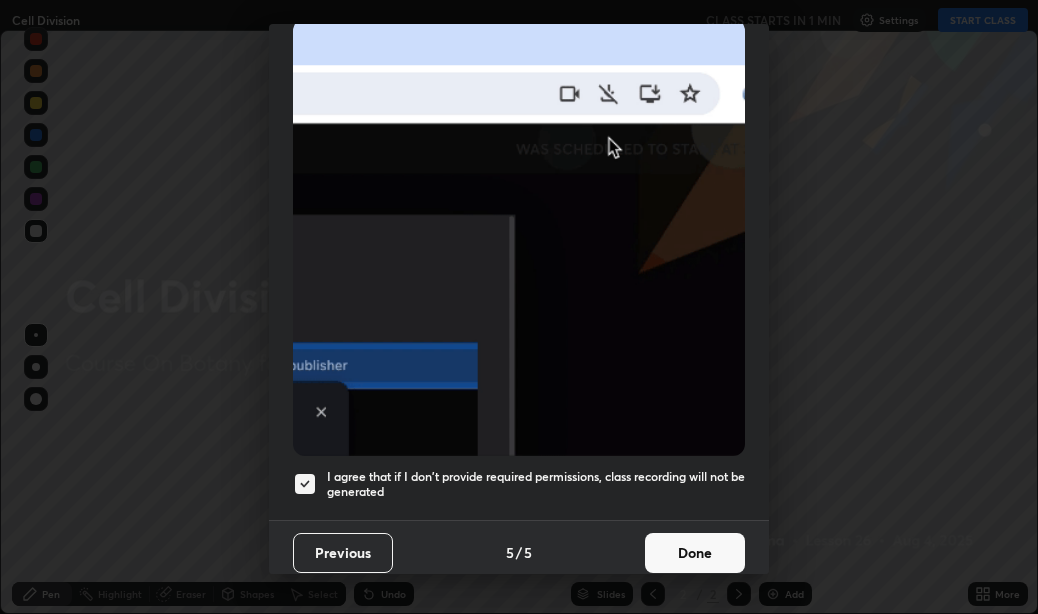 click on "Done" at bounding box center [695, 553] 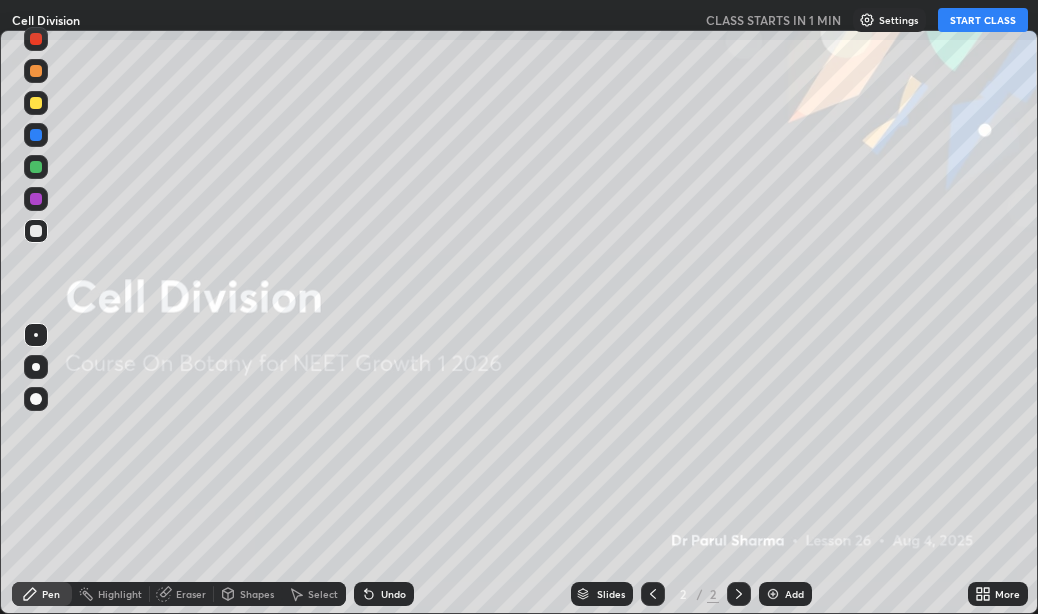 click on "START CLASS" at bounding box center [983, 20] 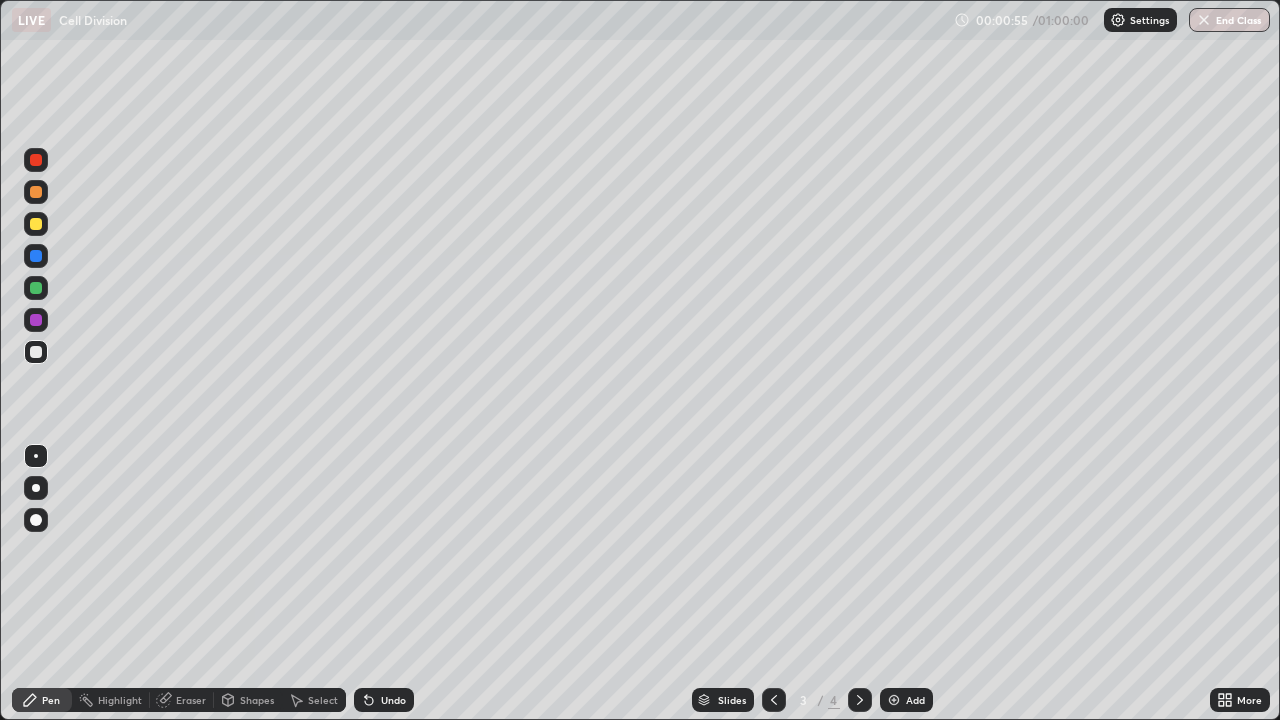 scroll, scrollTop: 99280, scrollLeft: 98720, axis: both 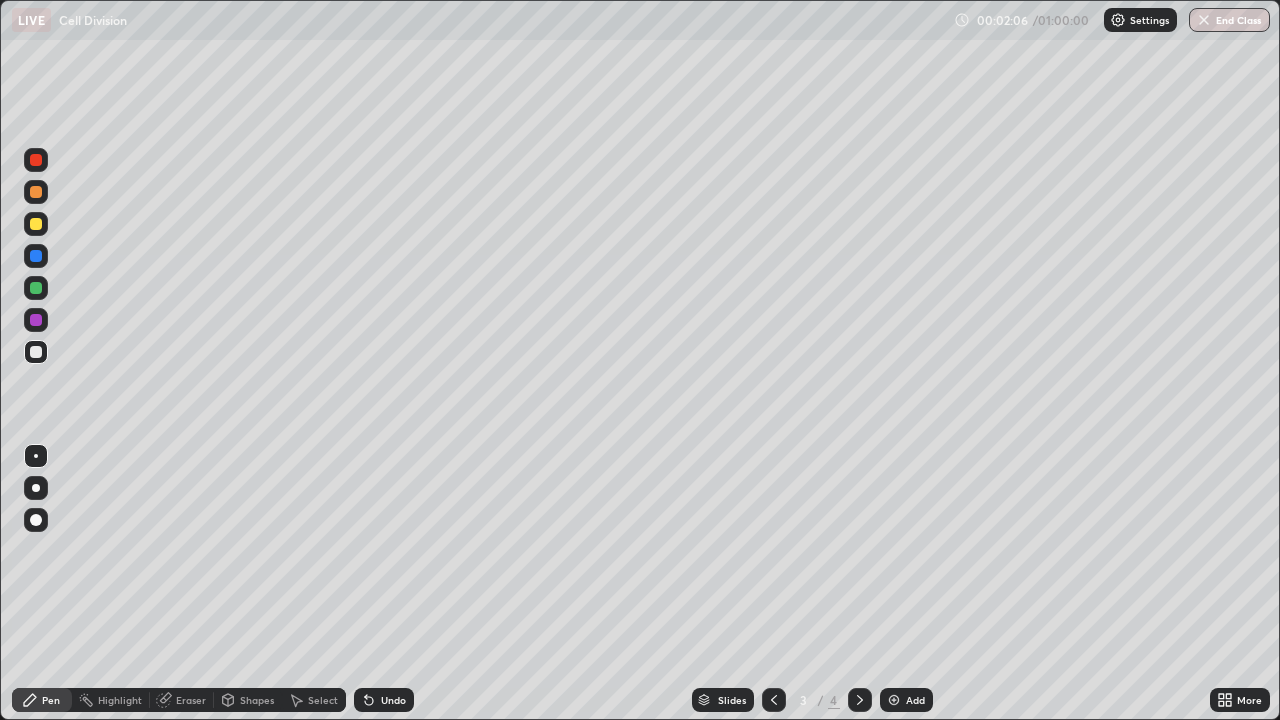 click 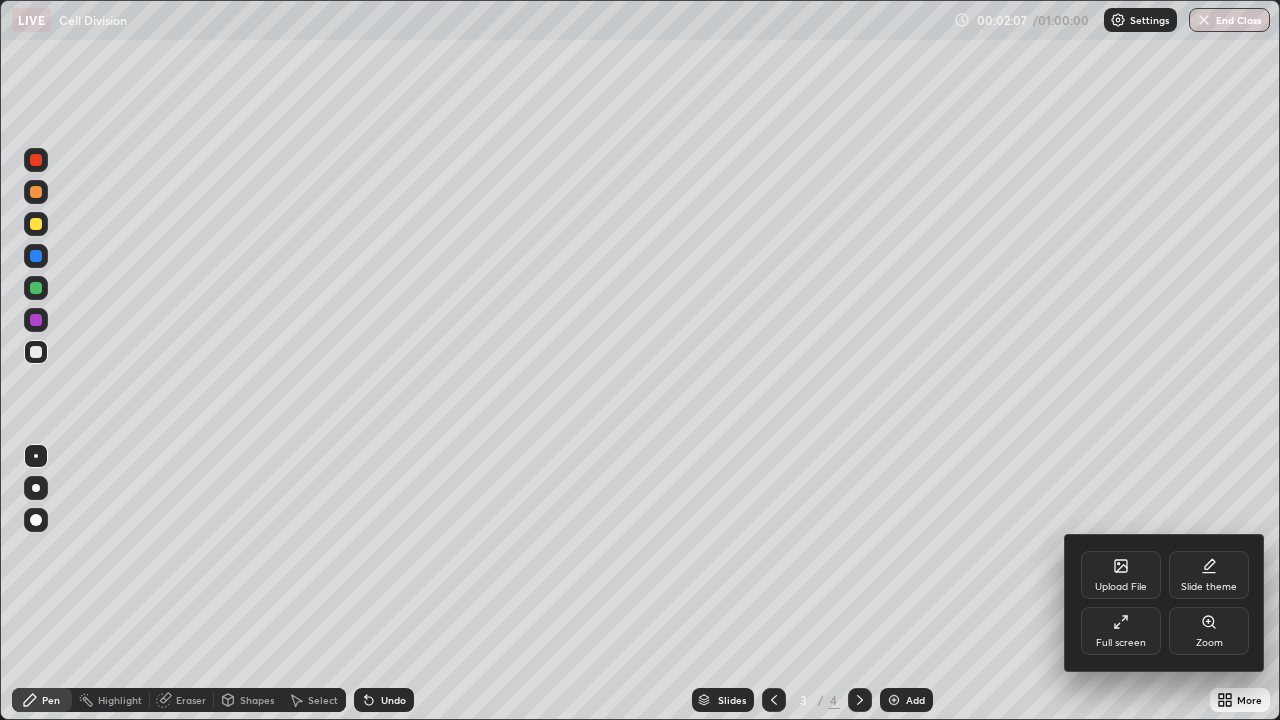 click 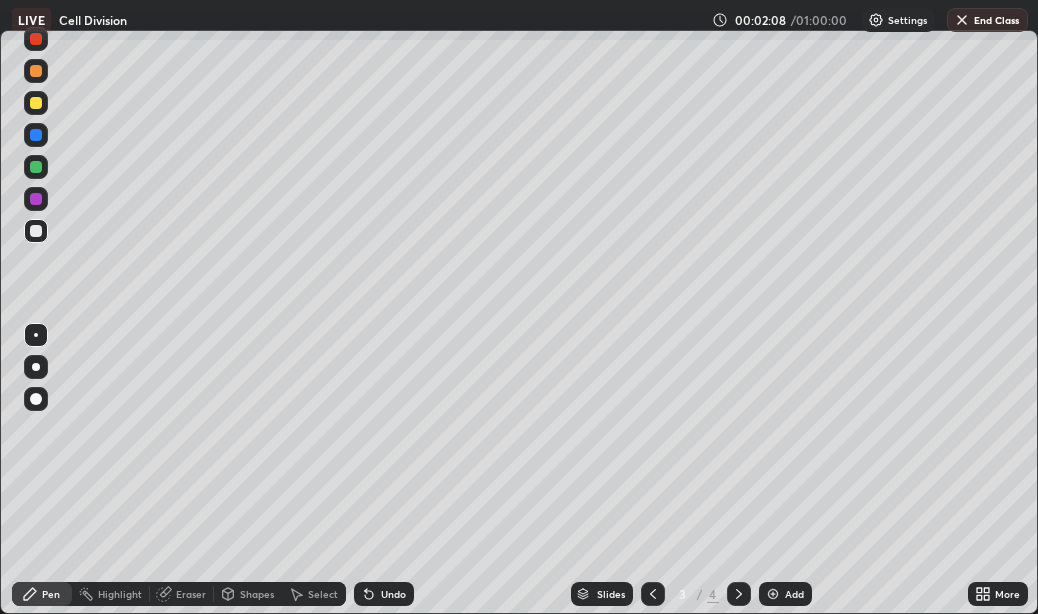 scroll, scrollTop: 614, scrollLeft: 1038, axis: both 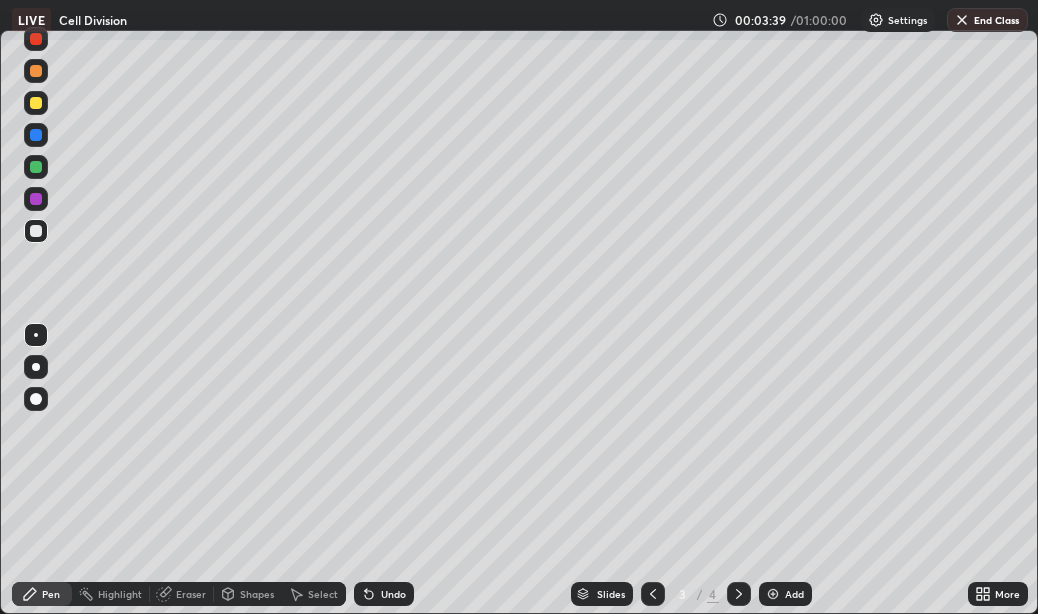 click 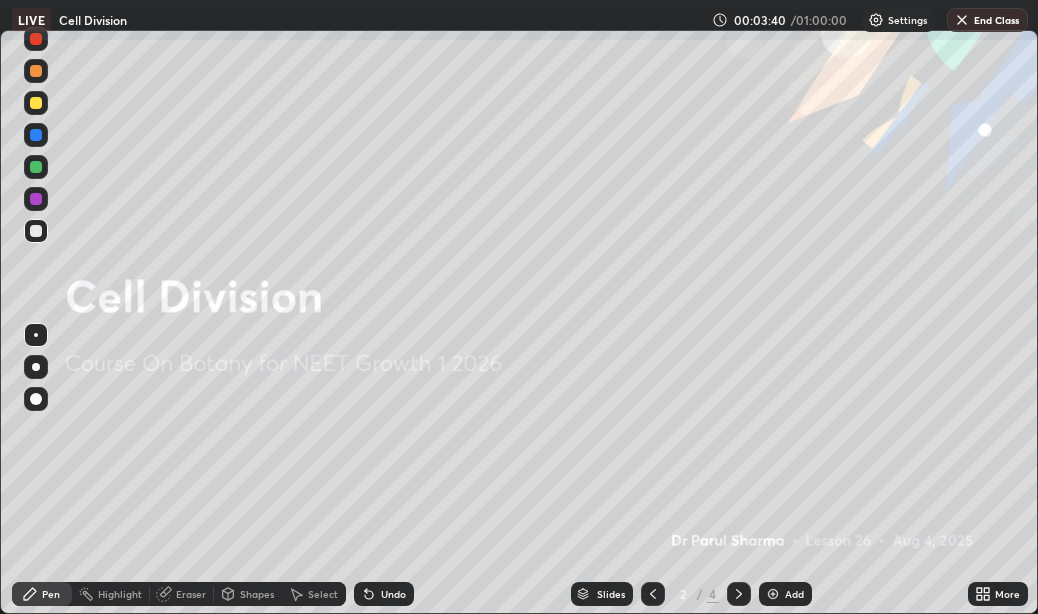 click 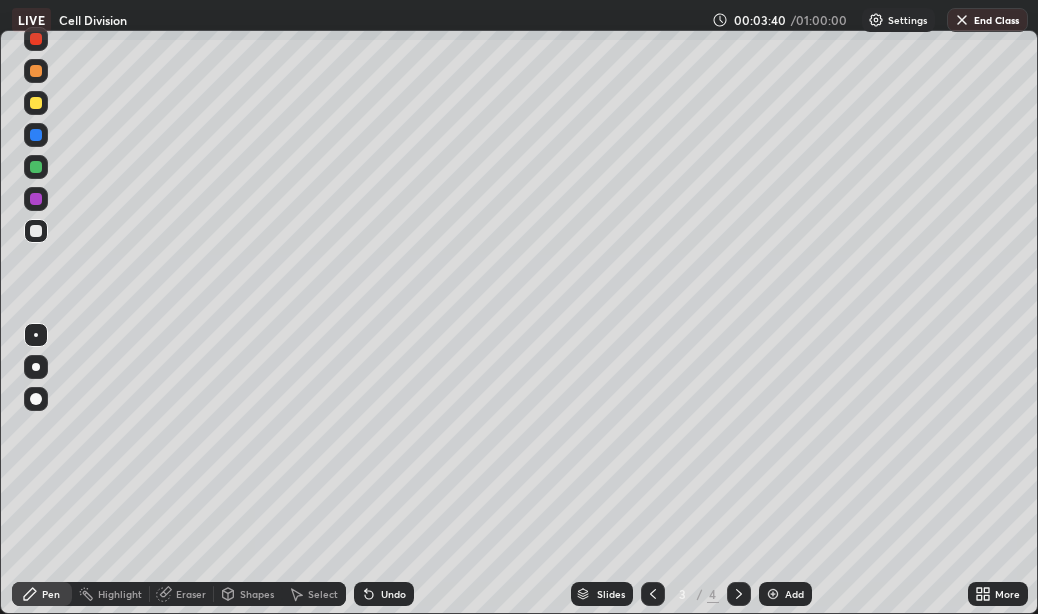 click 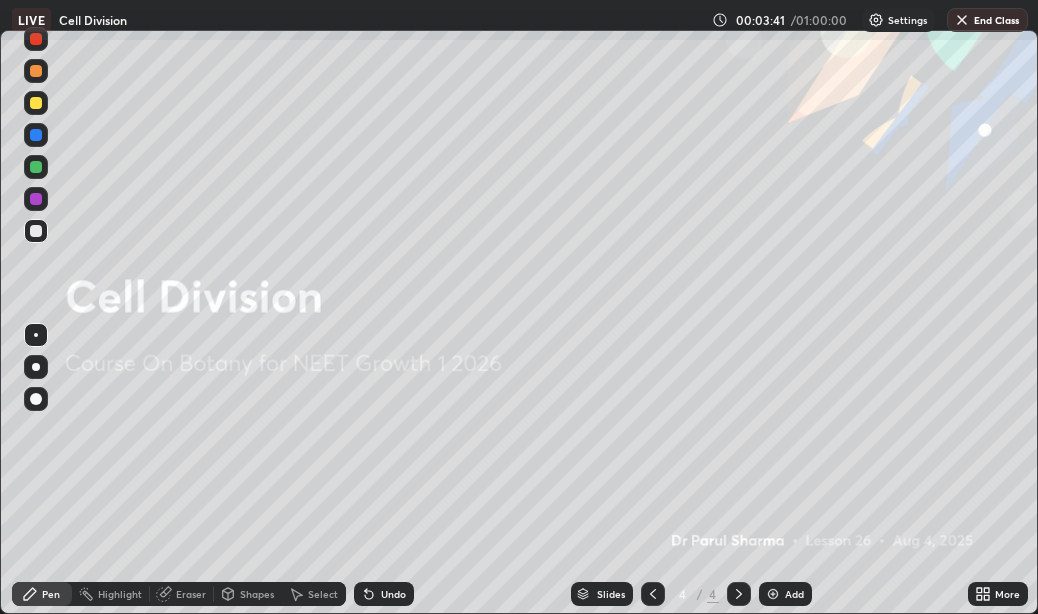 click 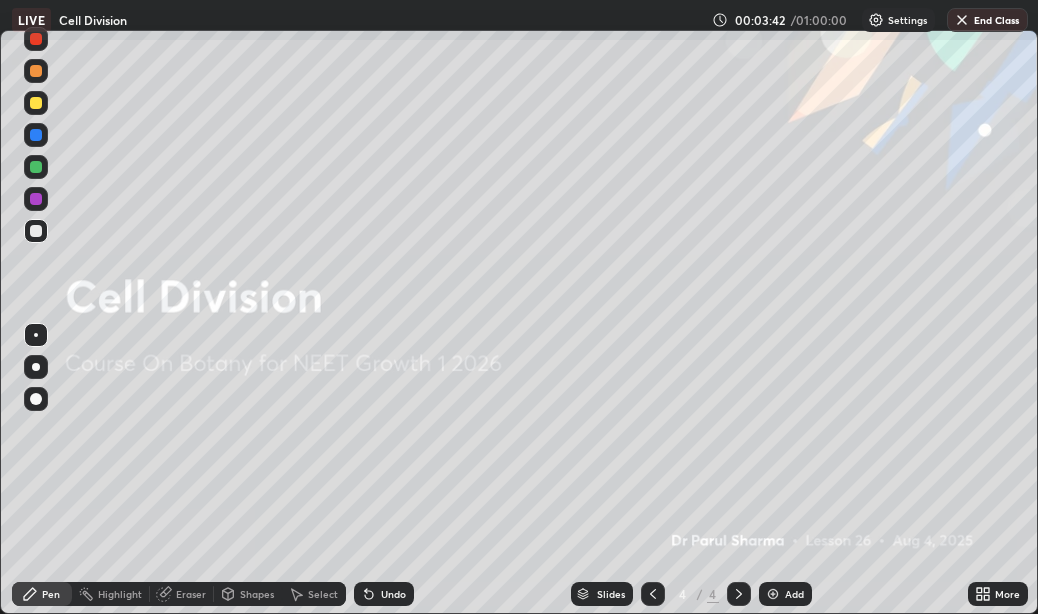 click 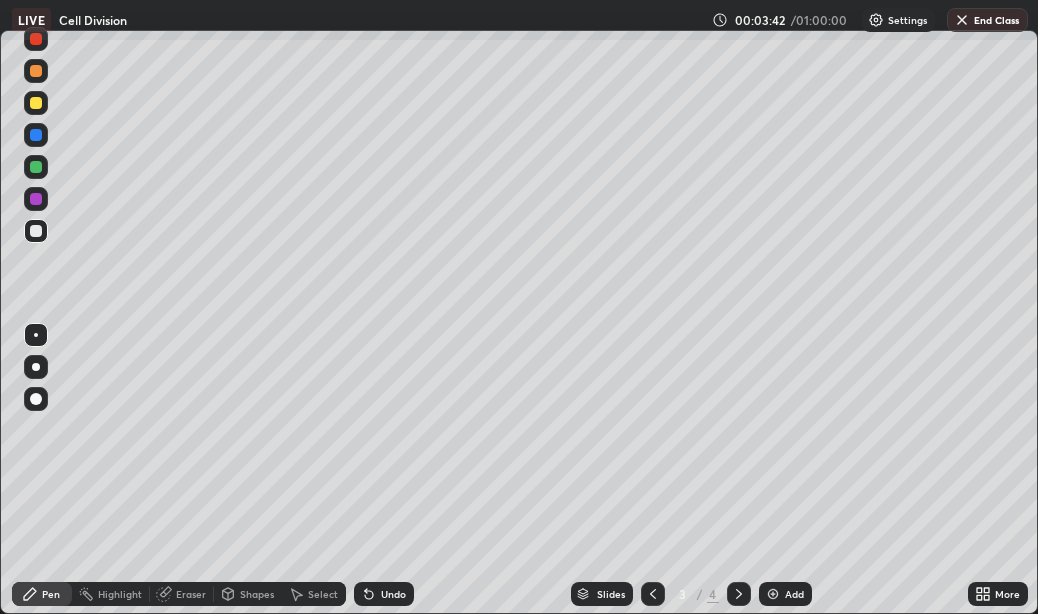 click 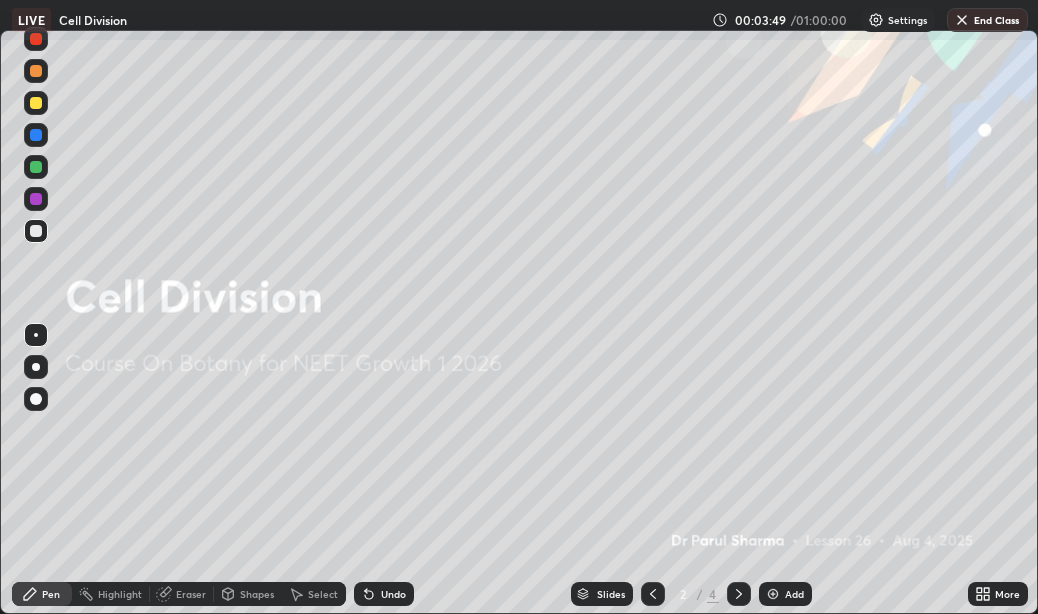click 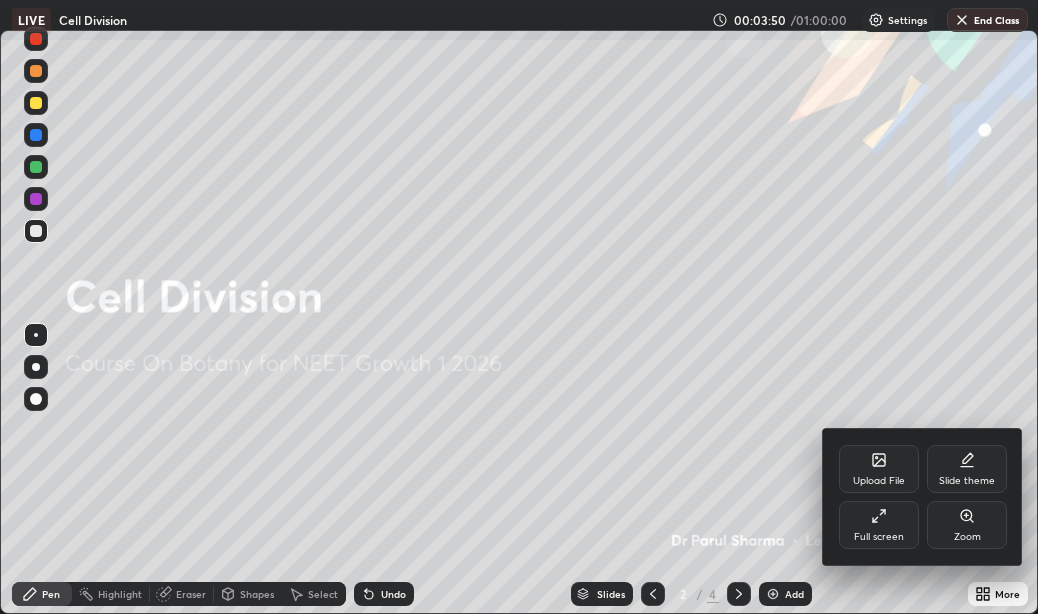 click 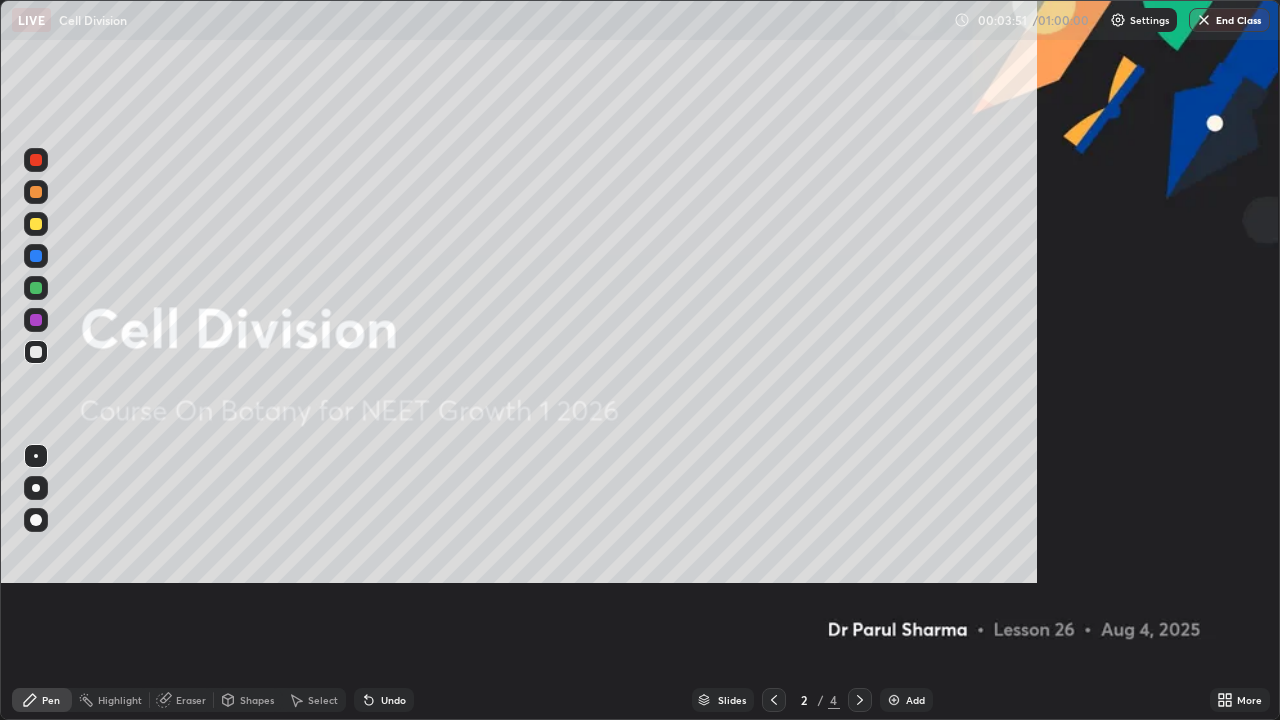 scroll, scrollTop: 99280, scrollLeft: 98720, axis: both 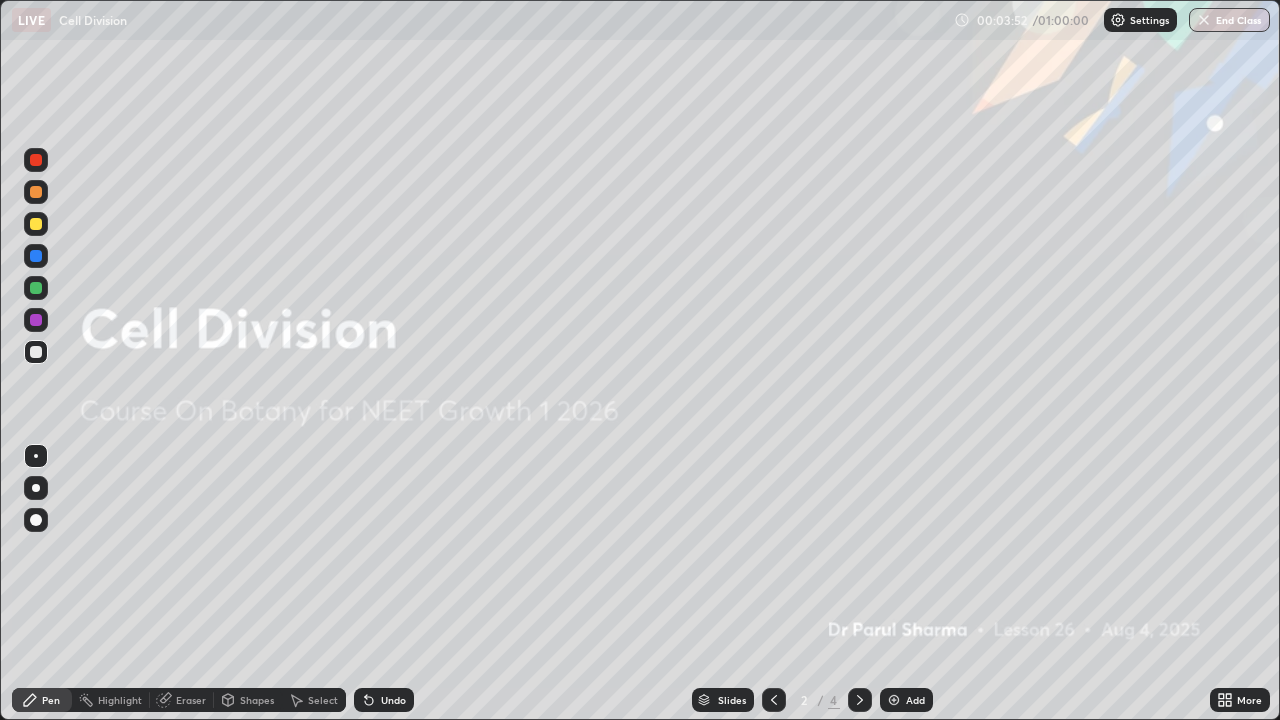click 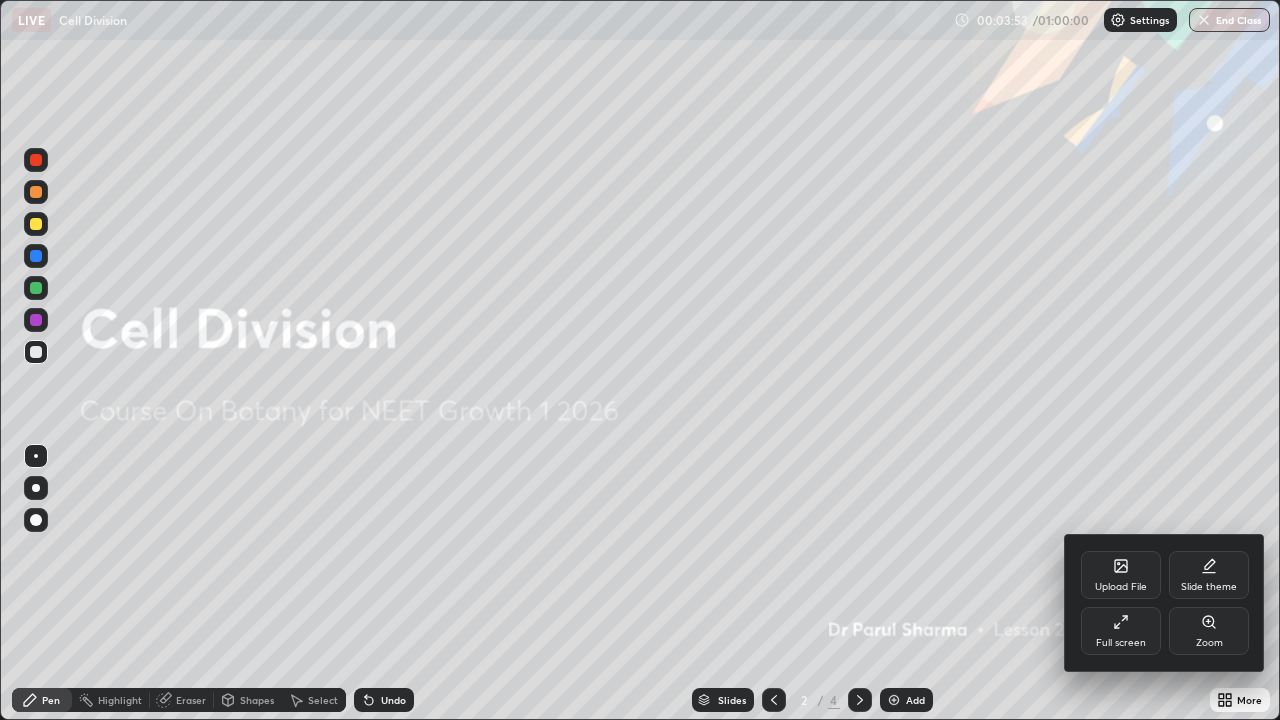 click on "Full screen" at bounding box center (1121, 631) 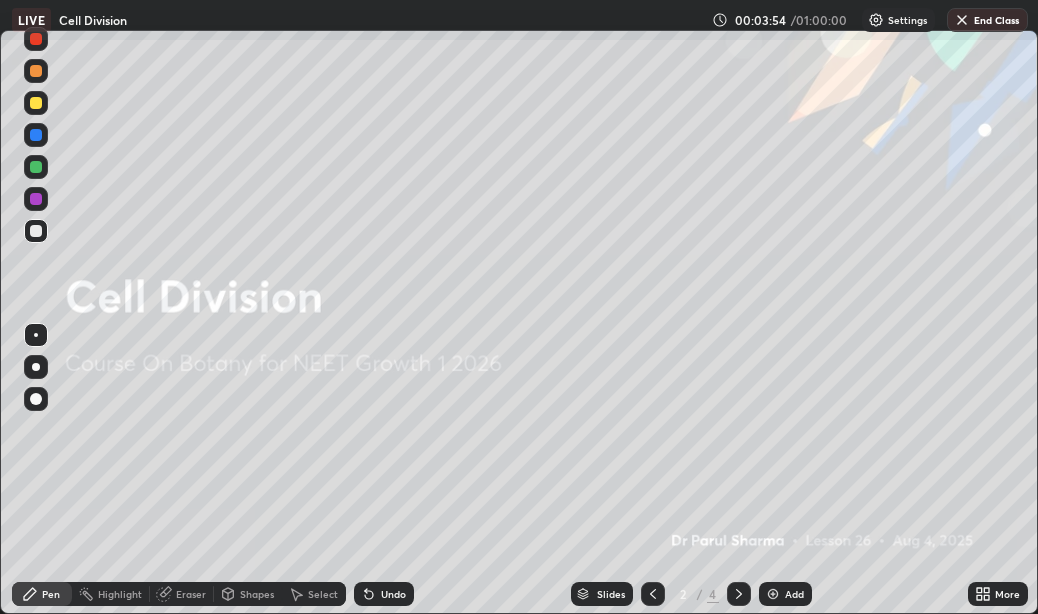 scroll, scrollTop: 614, scrollLeft: 1038, axis: both 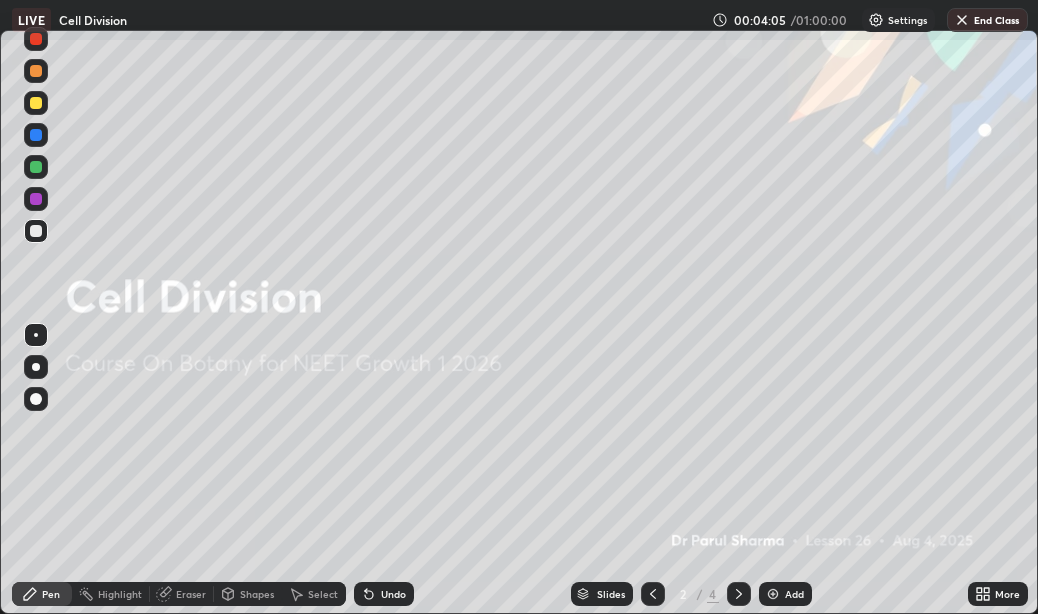 click 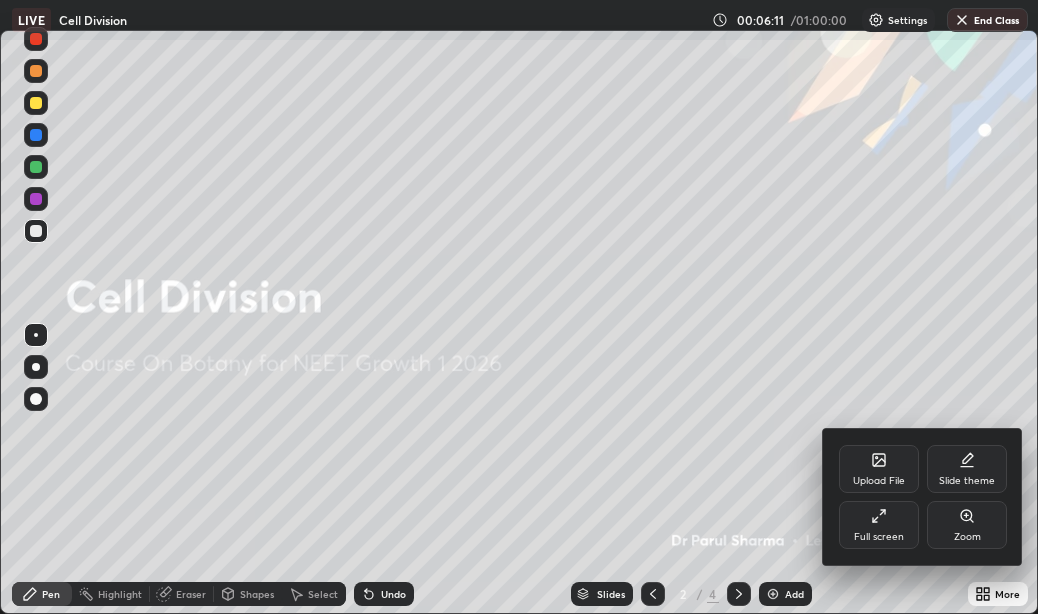 click on "Upload File" at bounding box center (879, 469) 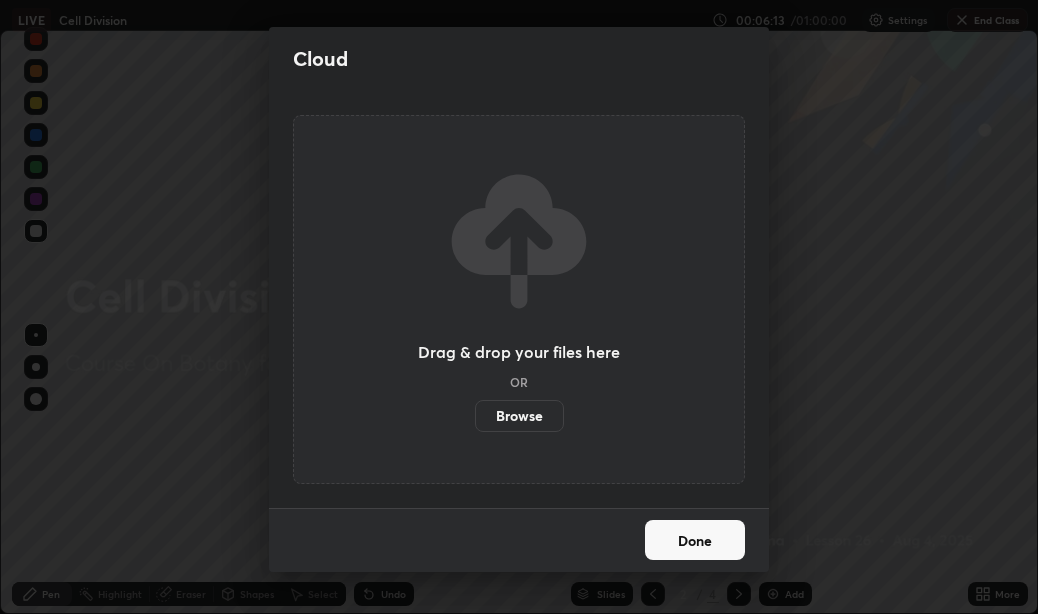 click on "Done" at bounding box center (695, 540) 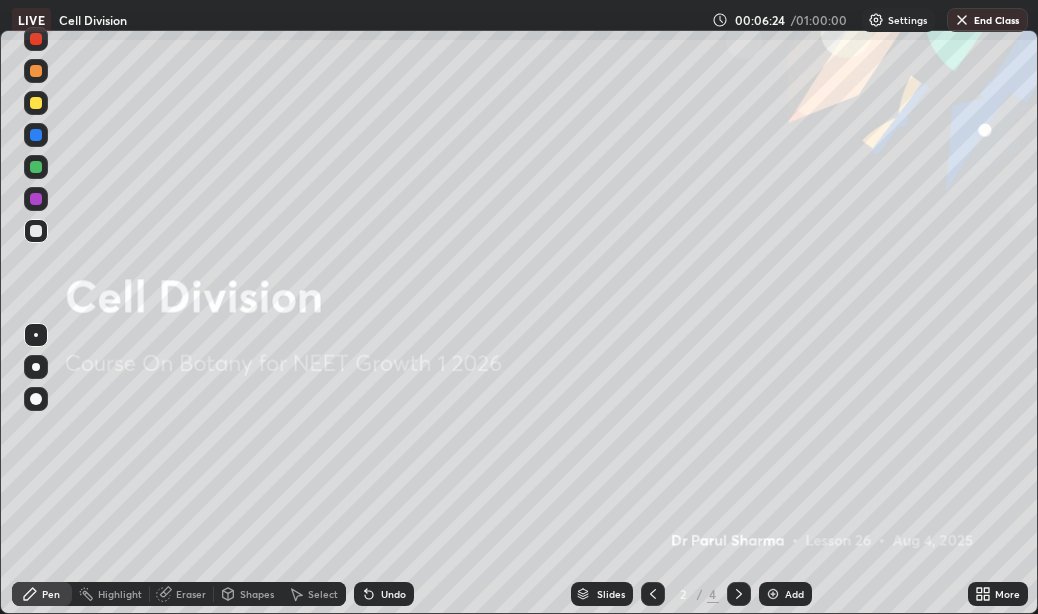 click 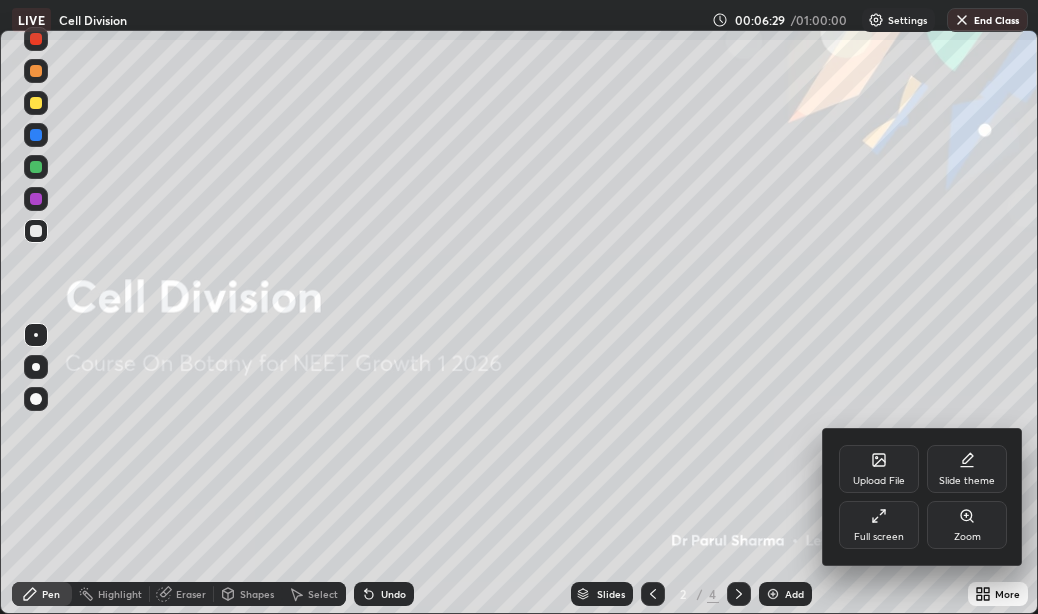 click on "Upload File" at bounding box center (879, 481) 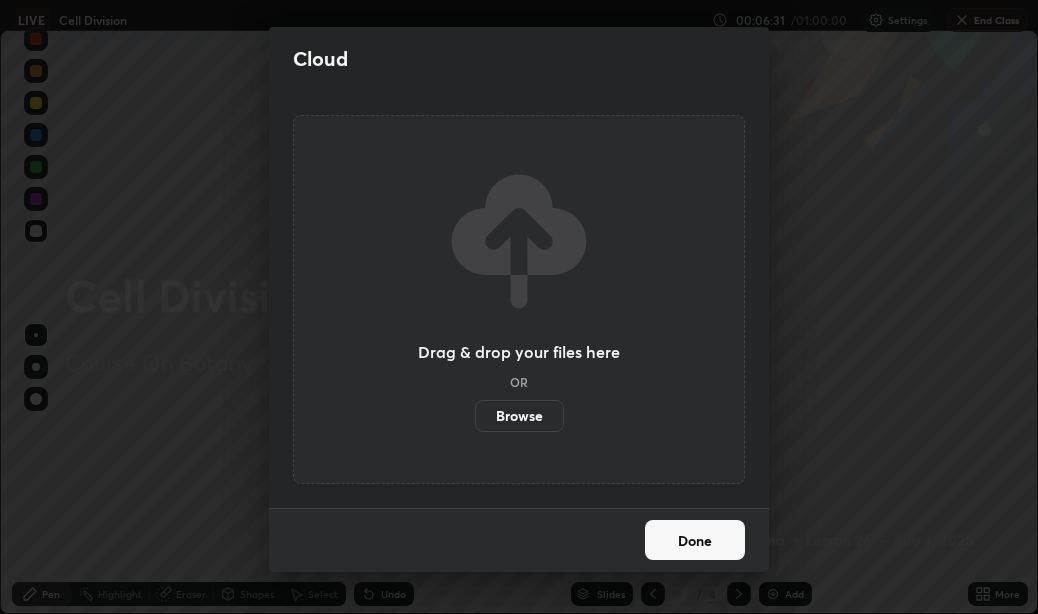 click on "Browse" at bounding box center (519, 416) 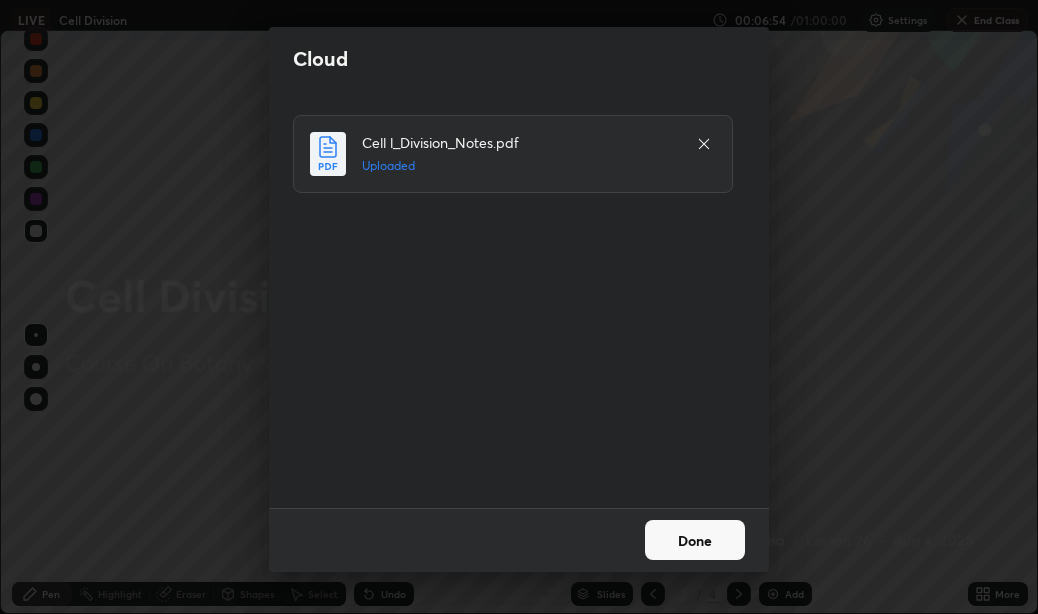 click on "Done" at bounding box center (695, 540) 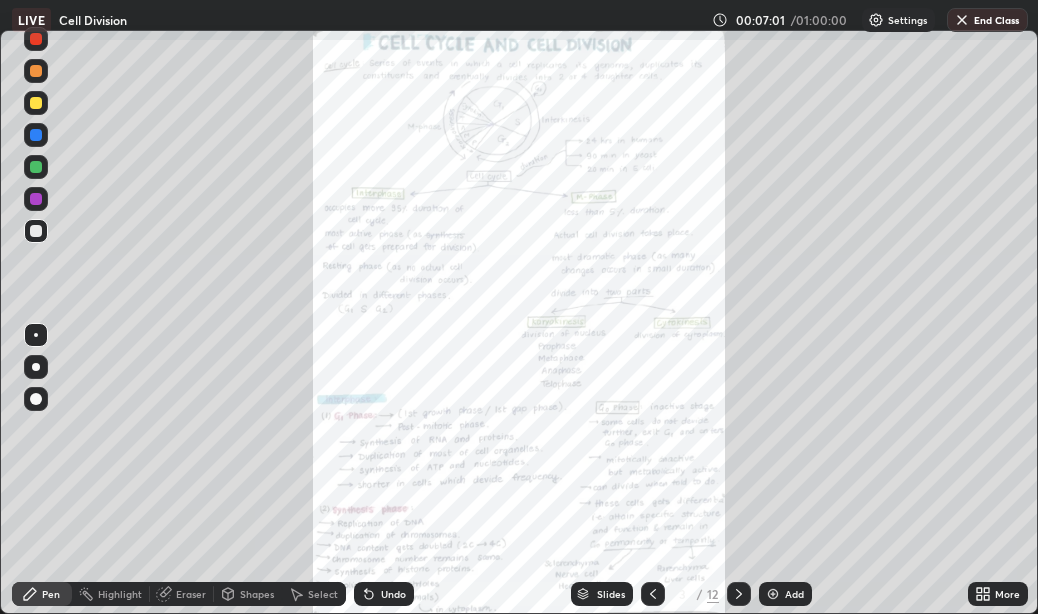 click 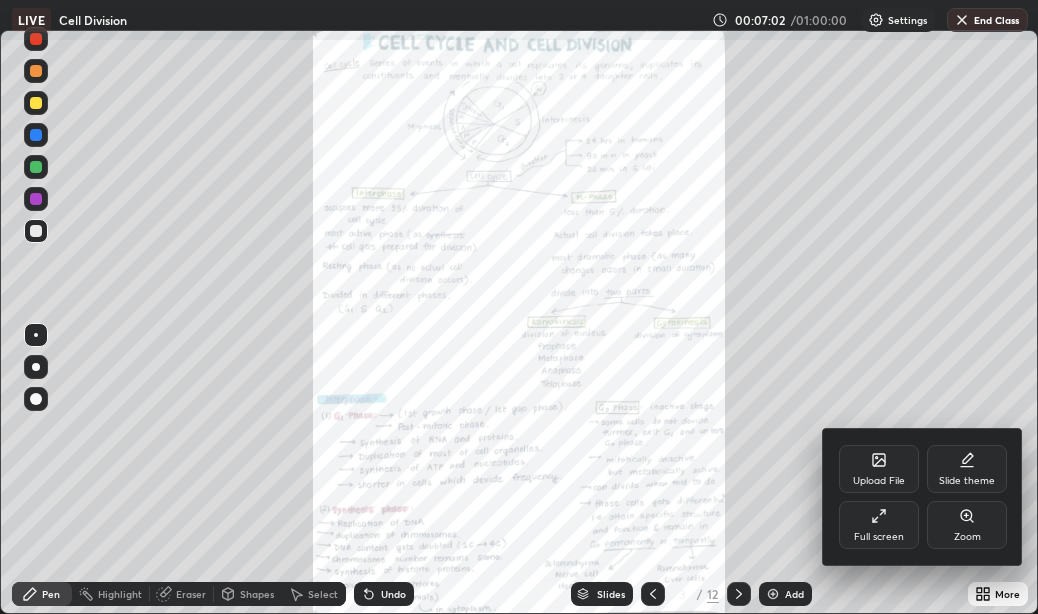 click on "Full screen" at bounding box center [879, 525] 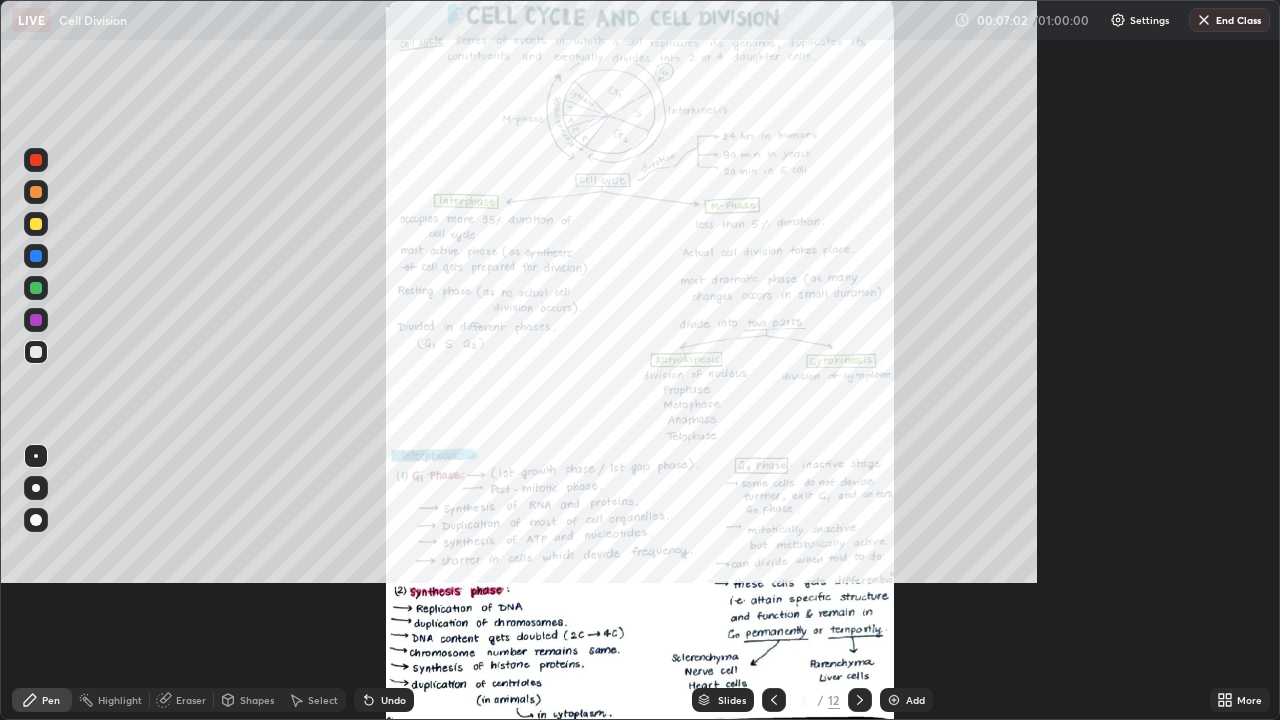 scroll, scrollTop: 99280, scrollLeft: 98720, axis: both 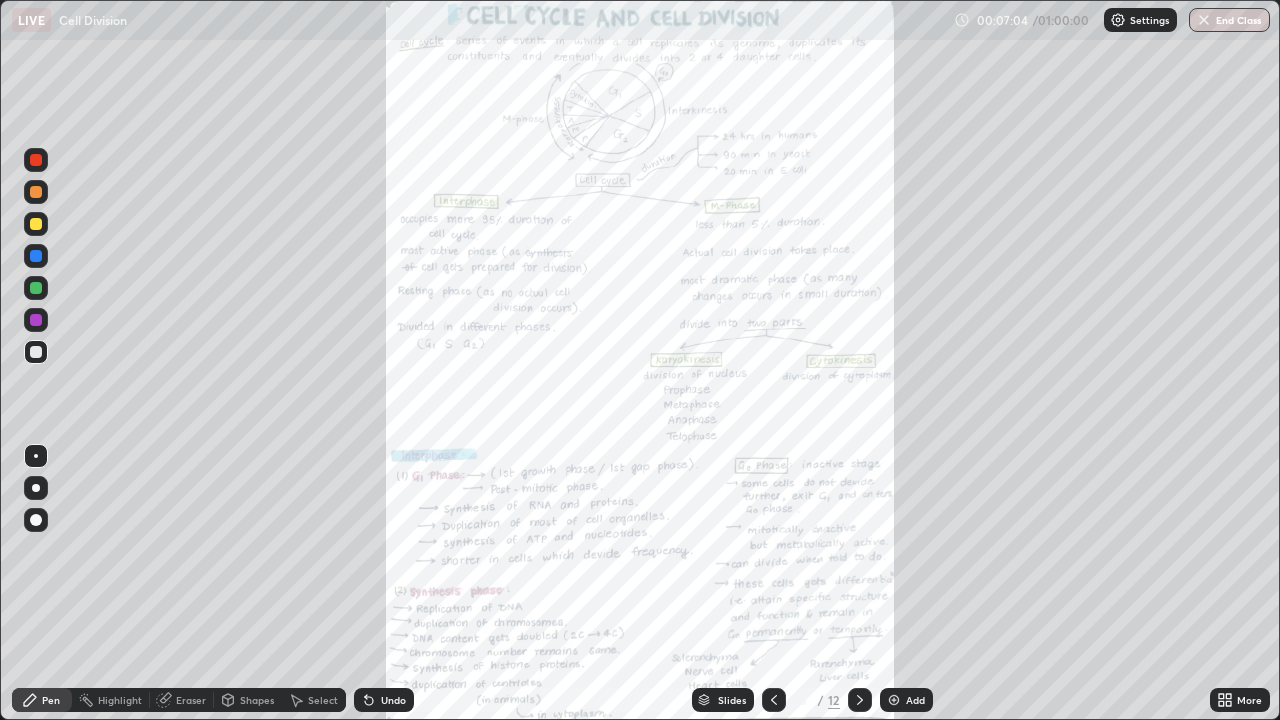 click 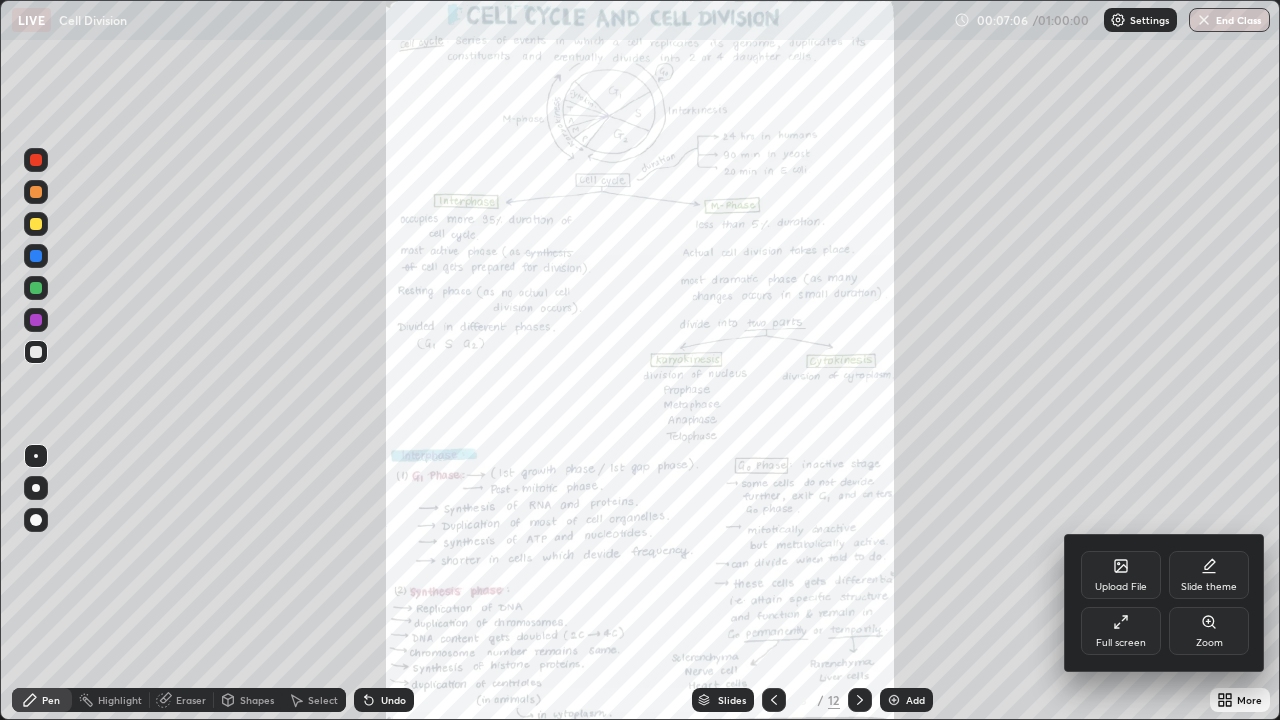 click at bounding box center (640, 360) 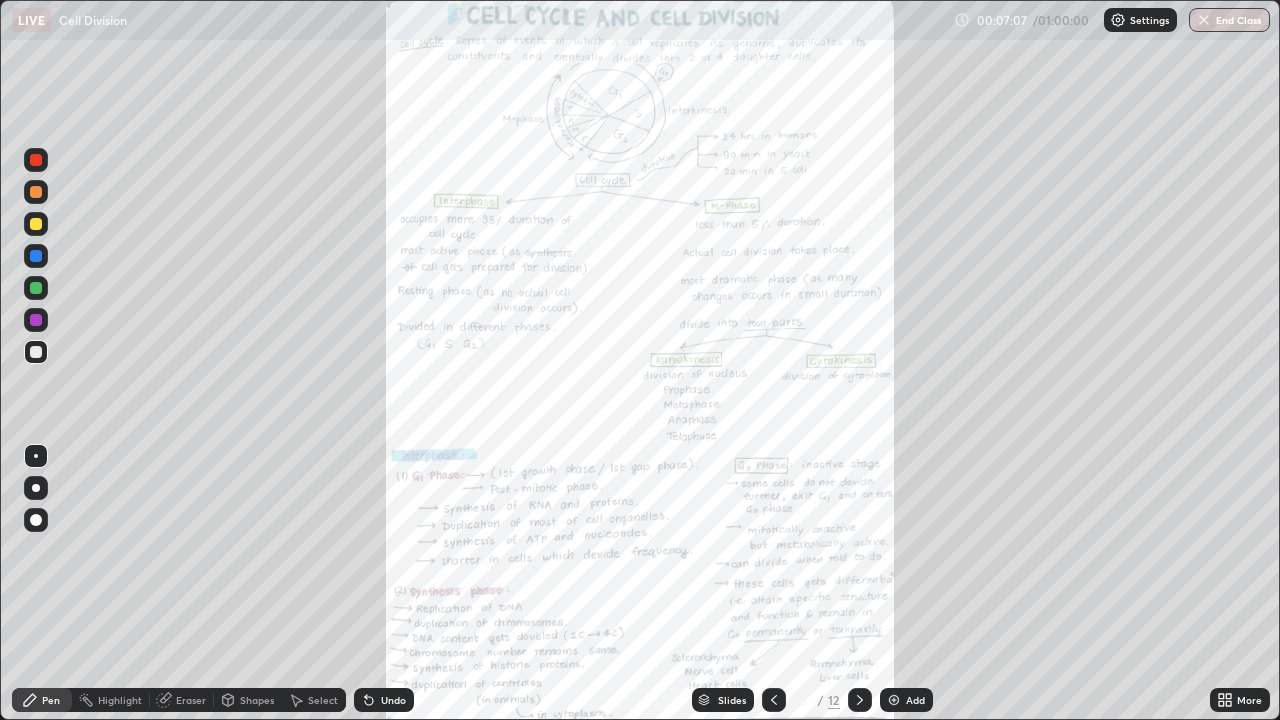 click on "Slides" at bounding box center [723, 700] 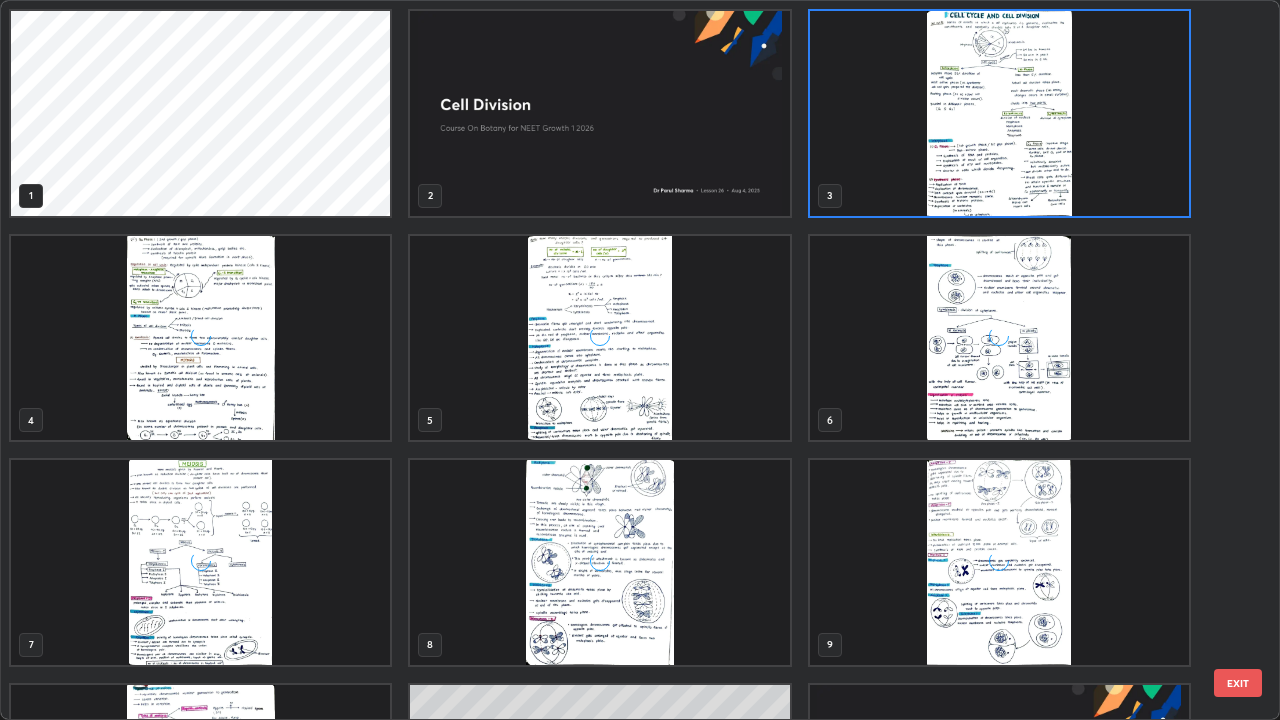 scroll, scrollTop: 7, scrollLeft: 11, axis: both 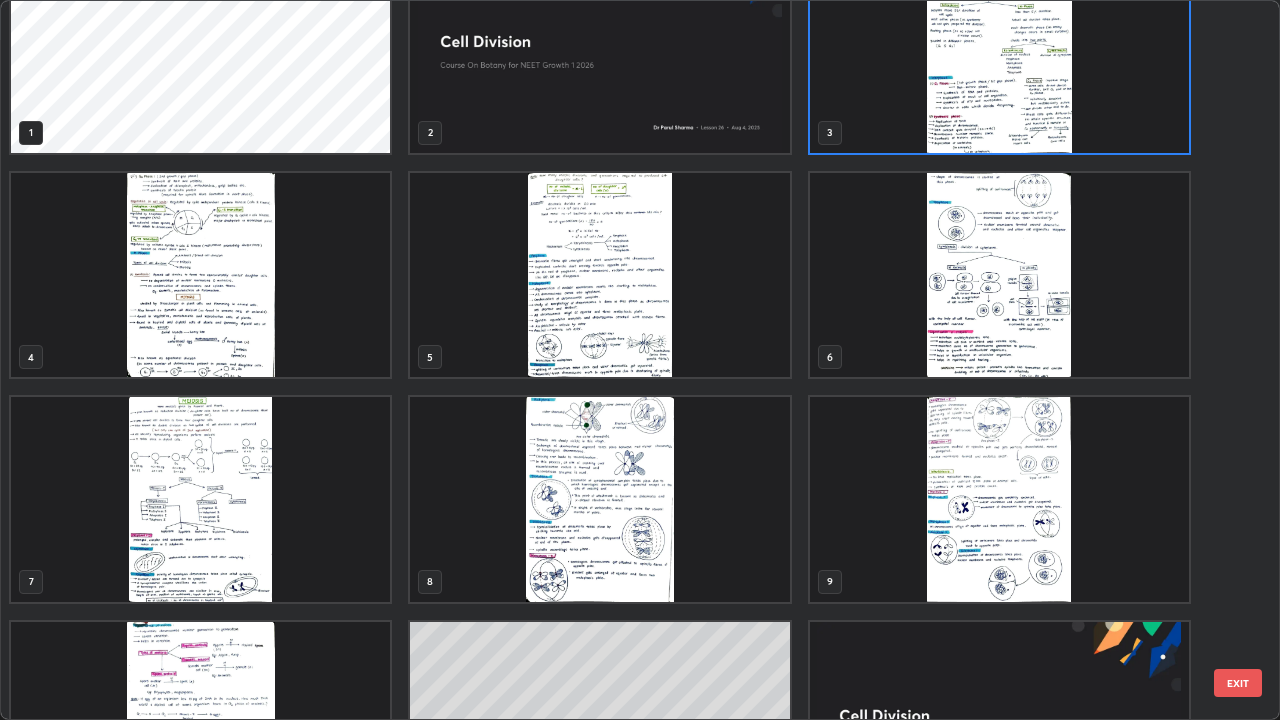 click at bounding box center (200, 499) 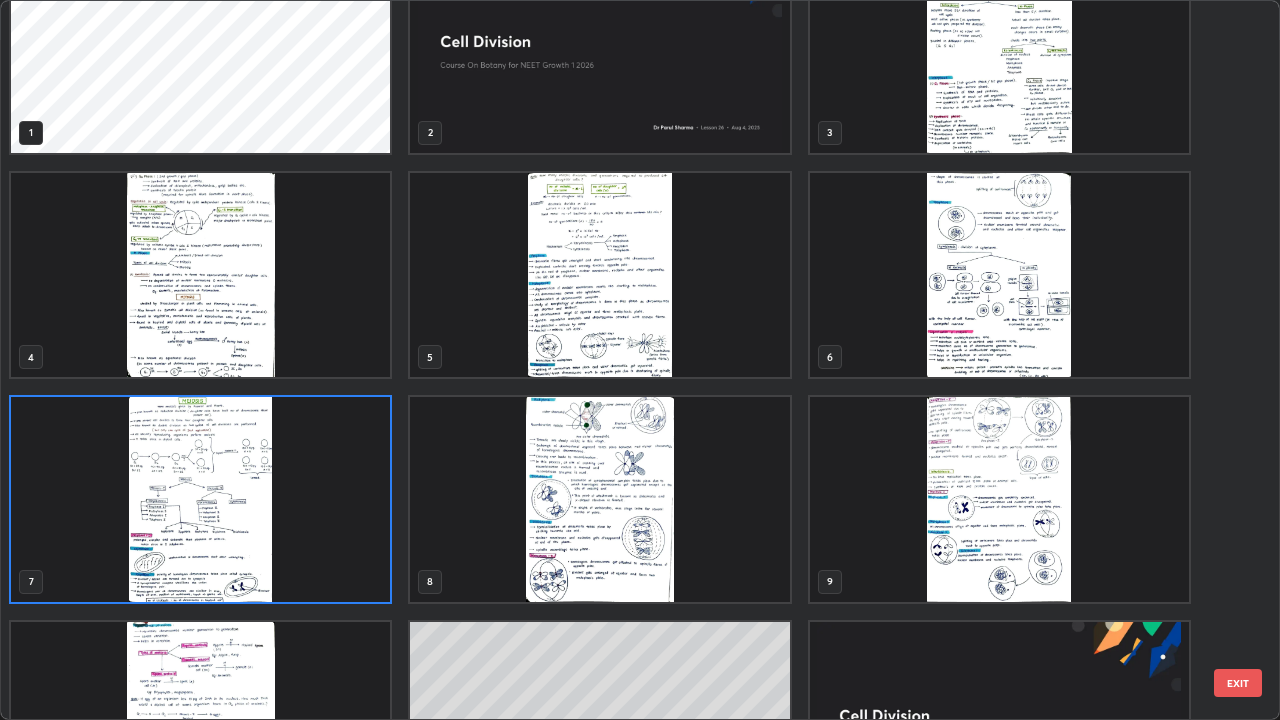 click at bounding box center (200, 499) 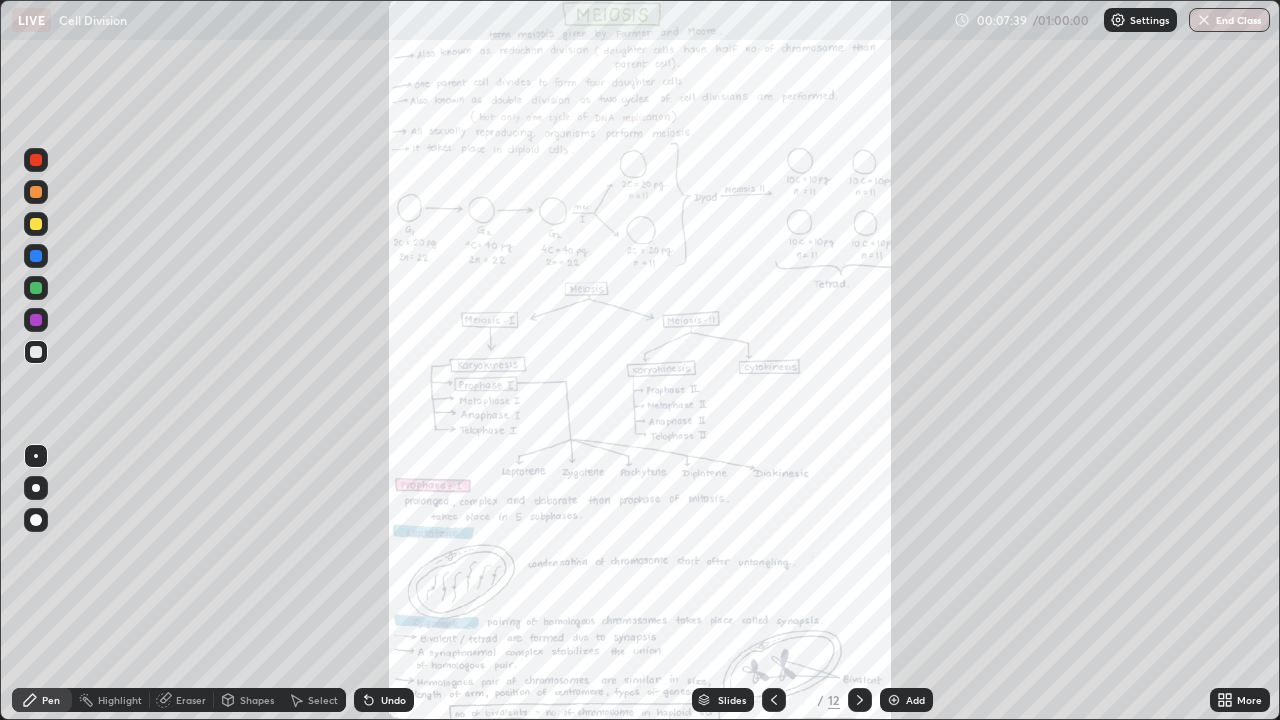 click at bounding box center [200, 499] 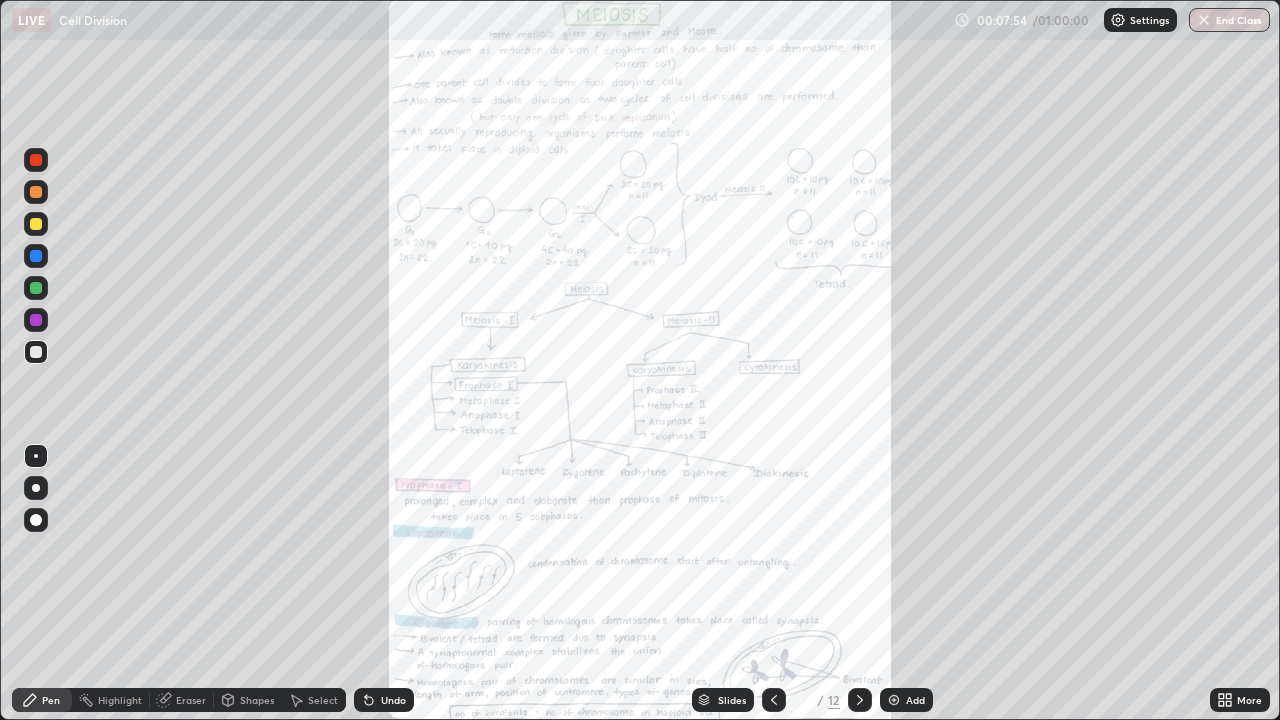 click 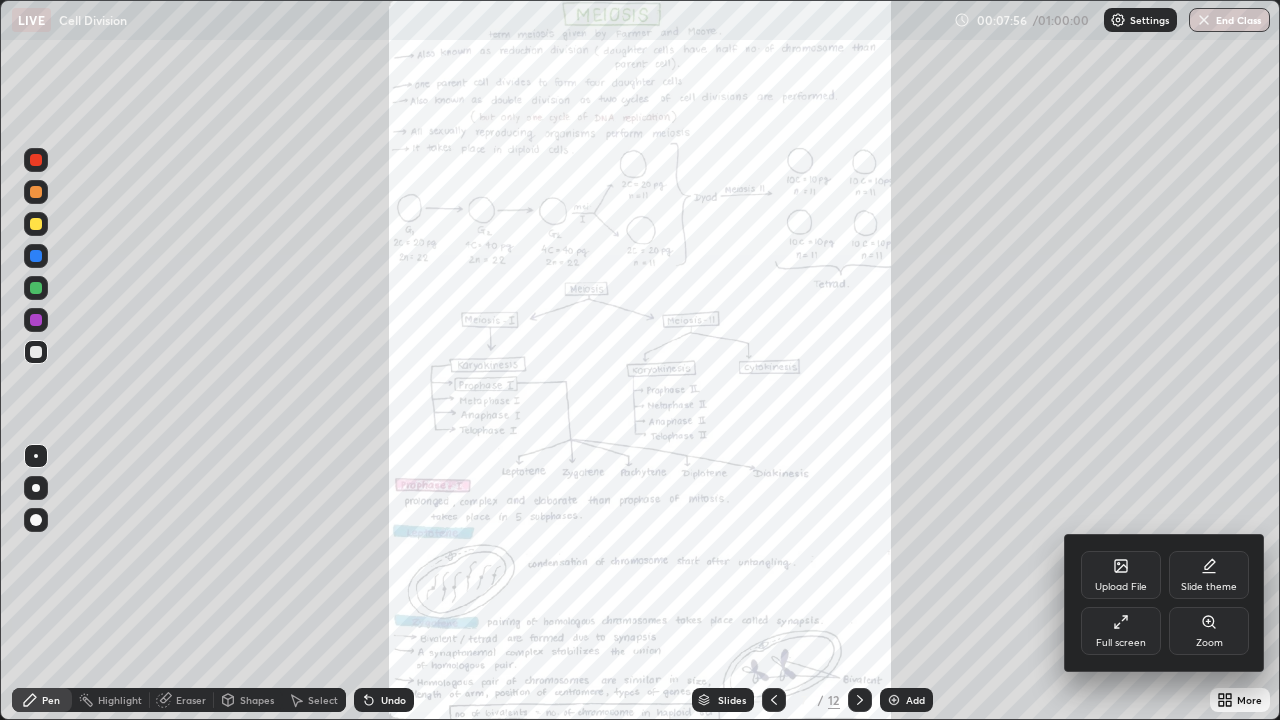 click 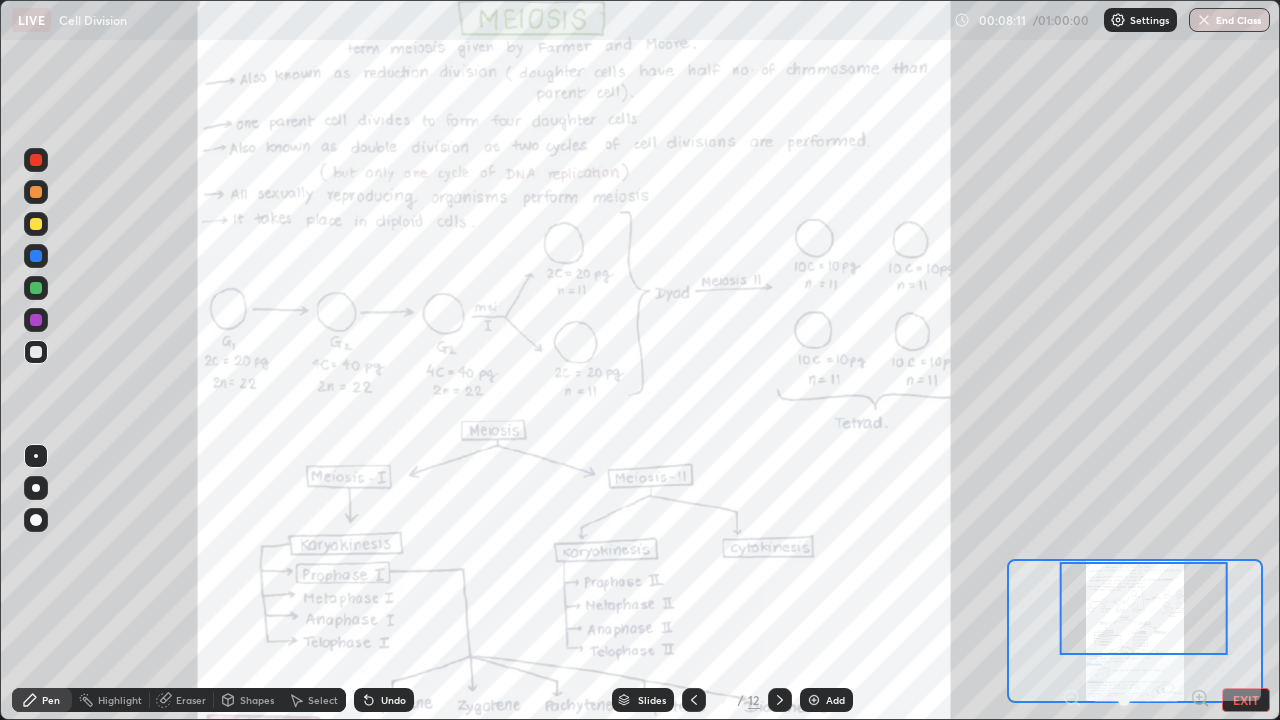 click at bounding box center [814, 700] 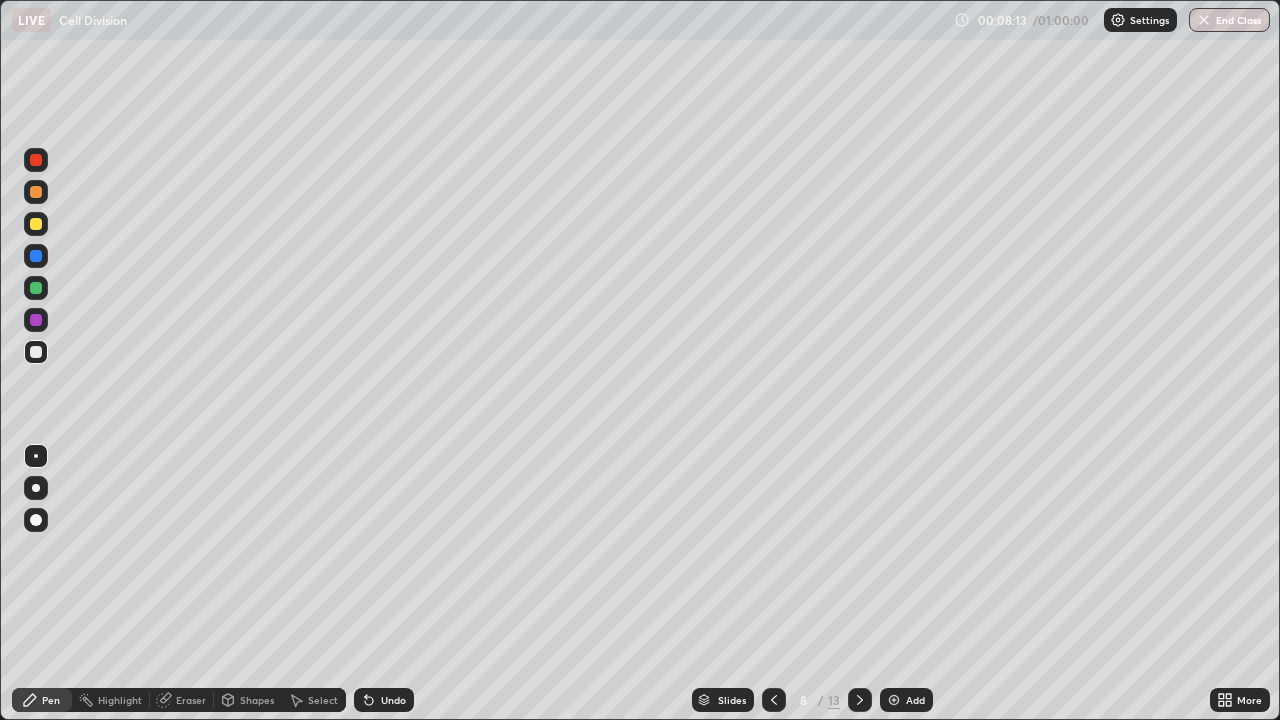 click at bounding box center (36, 256) 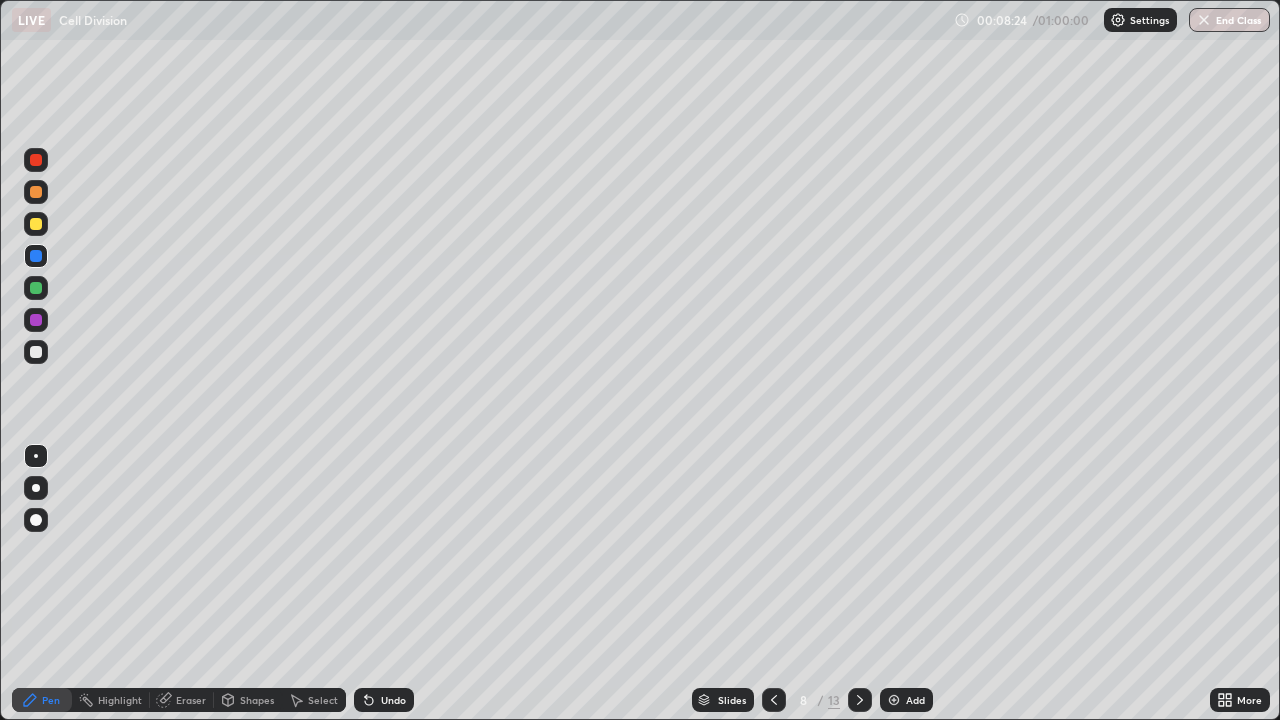 click at bounding box center [36, 160] 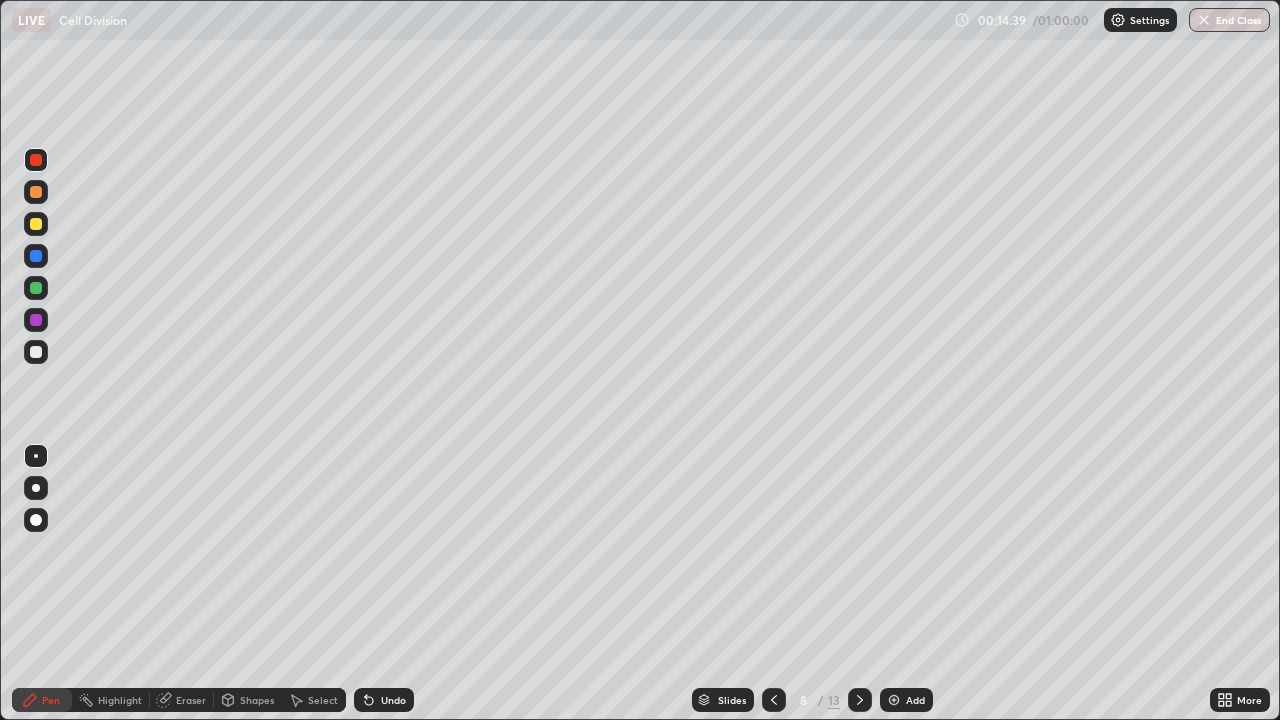 click 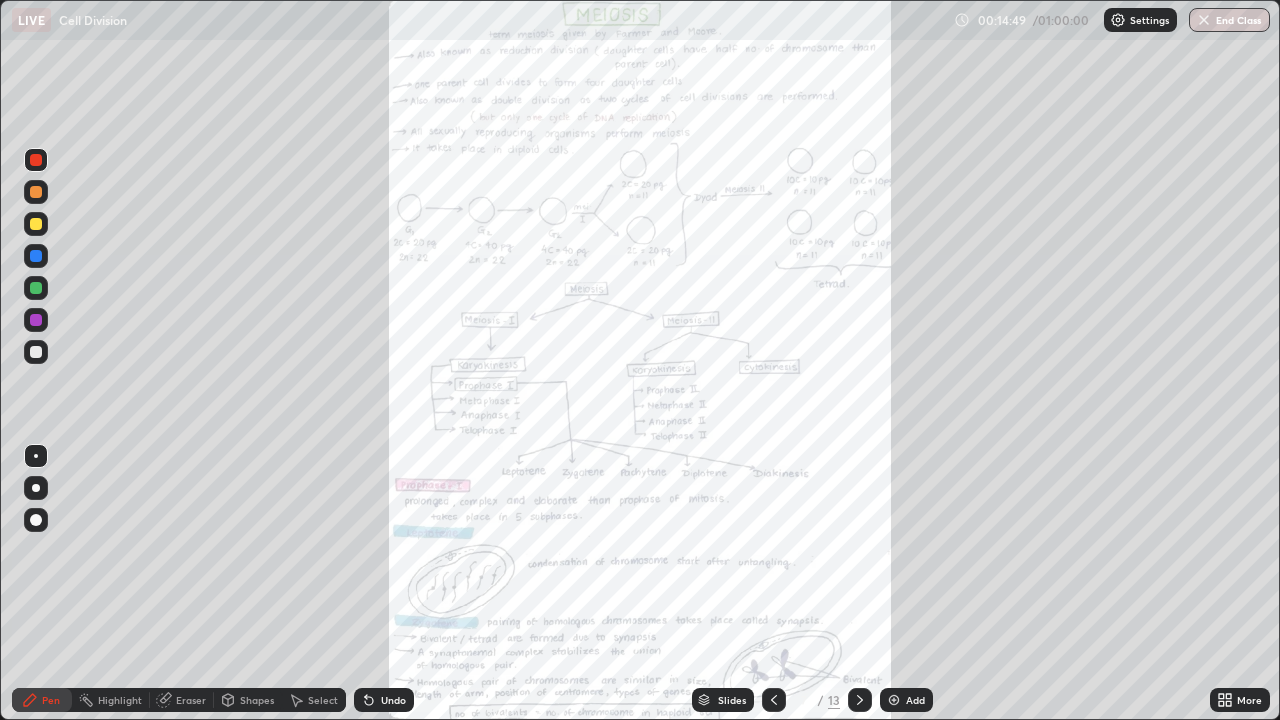click 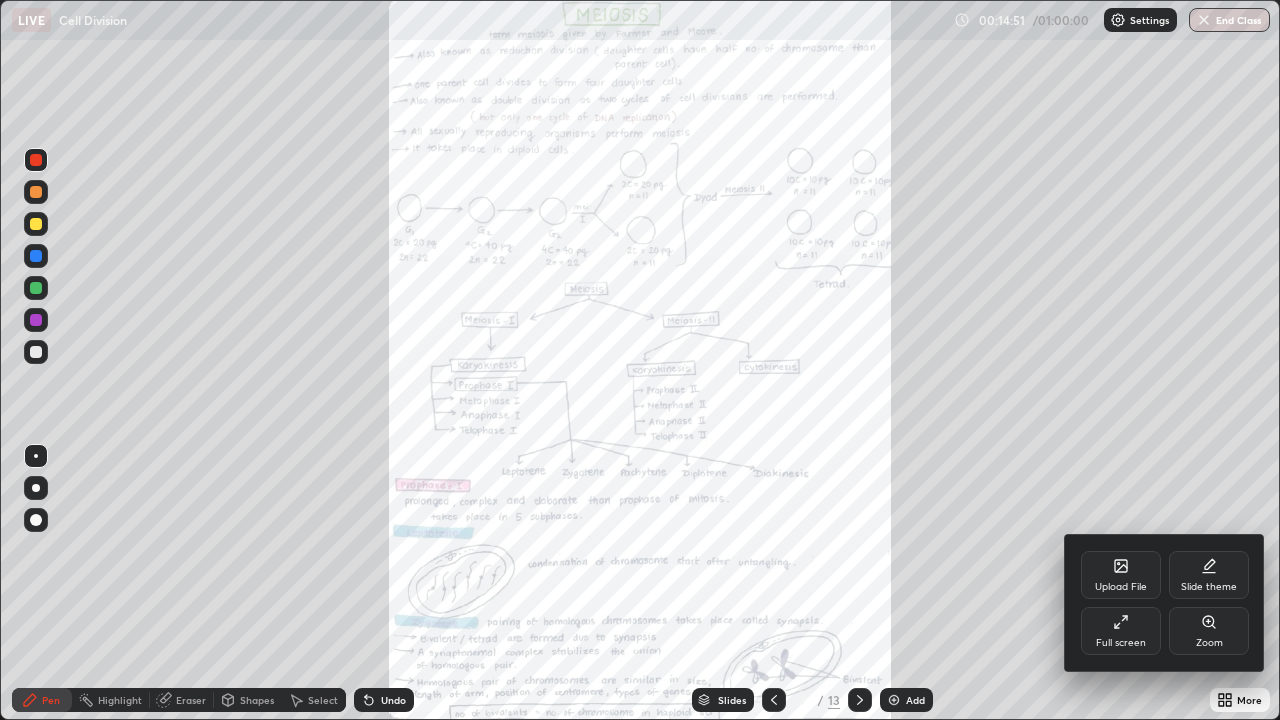click 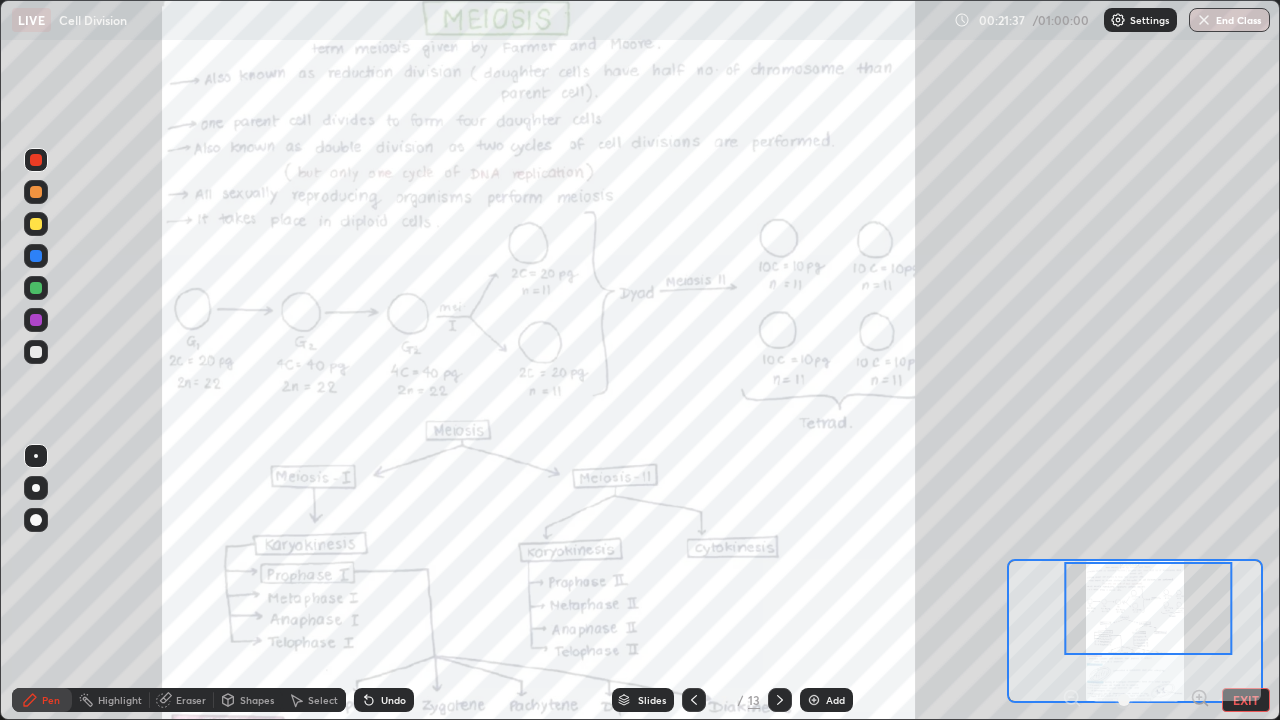 click 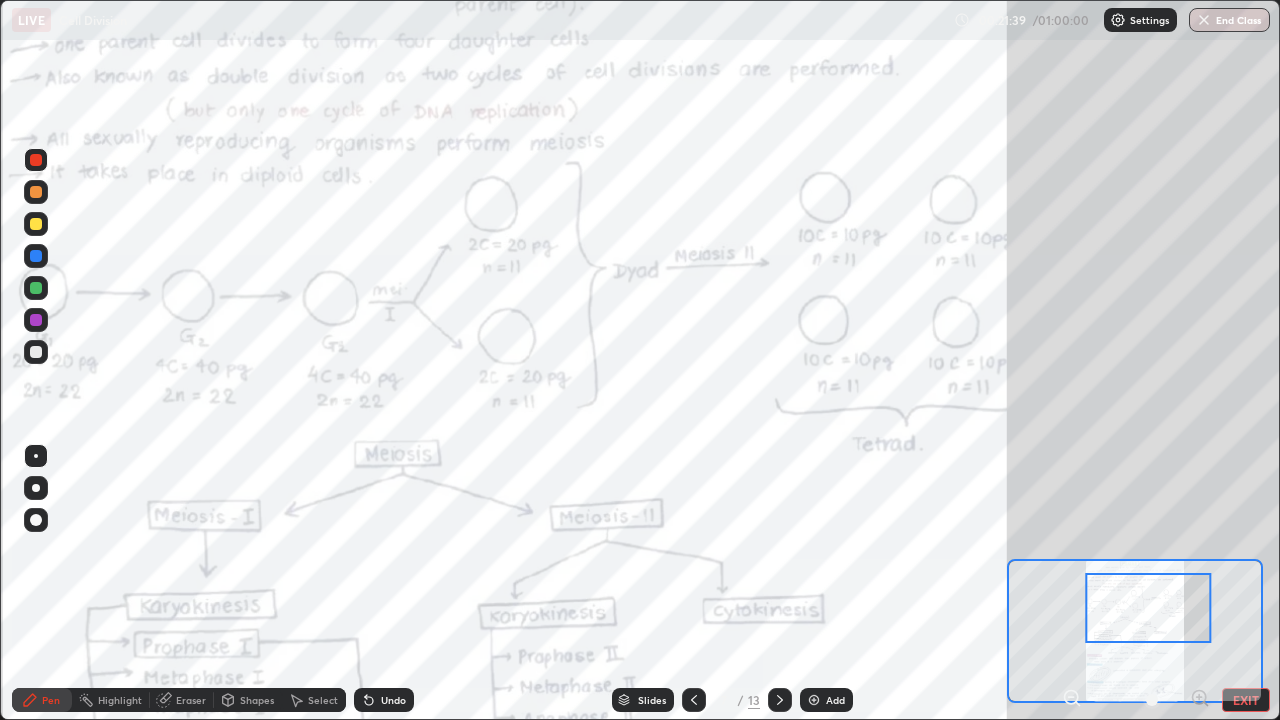 click 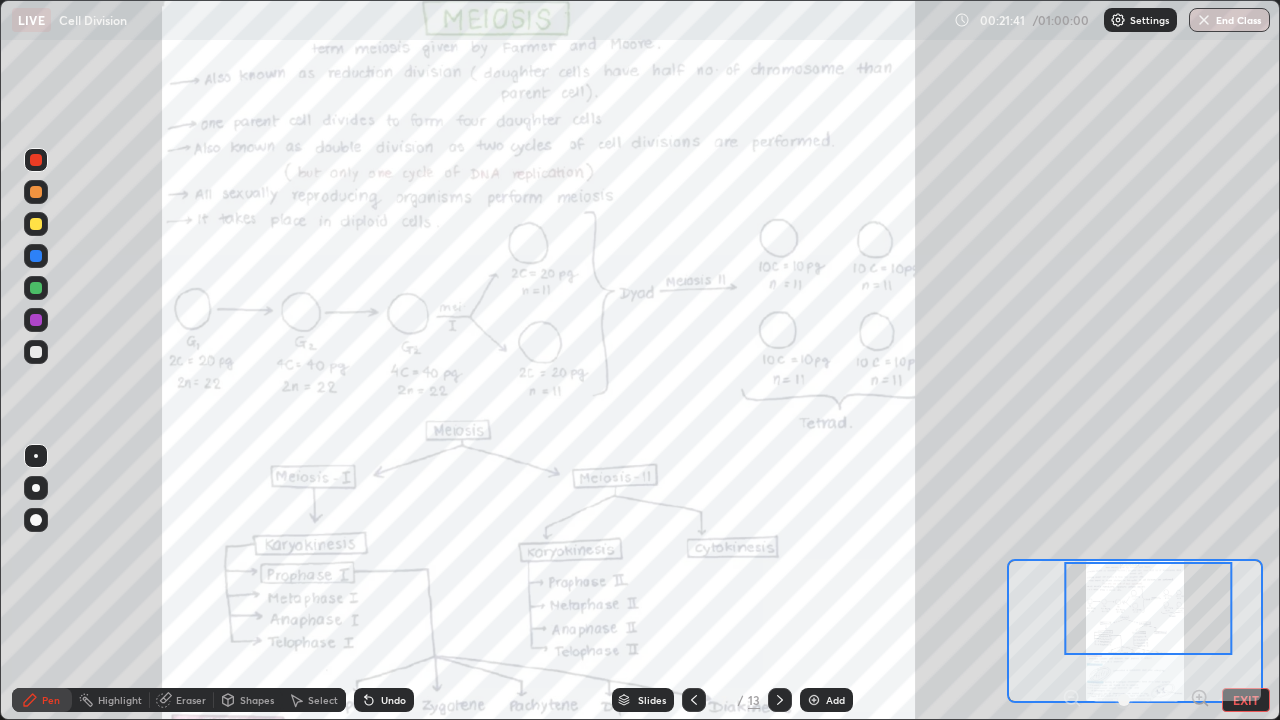 click at bounding box center (1136, 700) 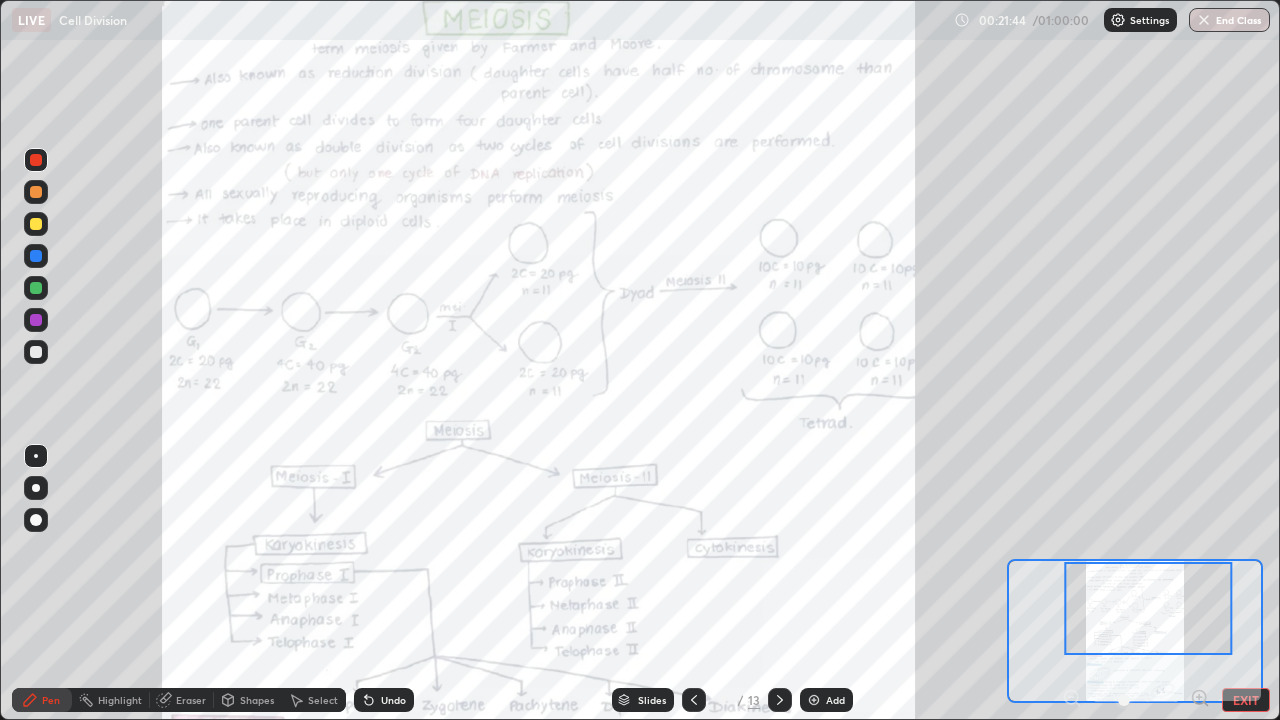 click at bounding box center (814, 700) 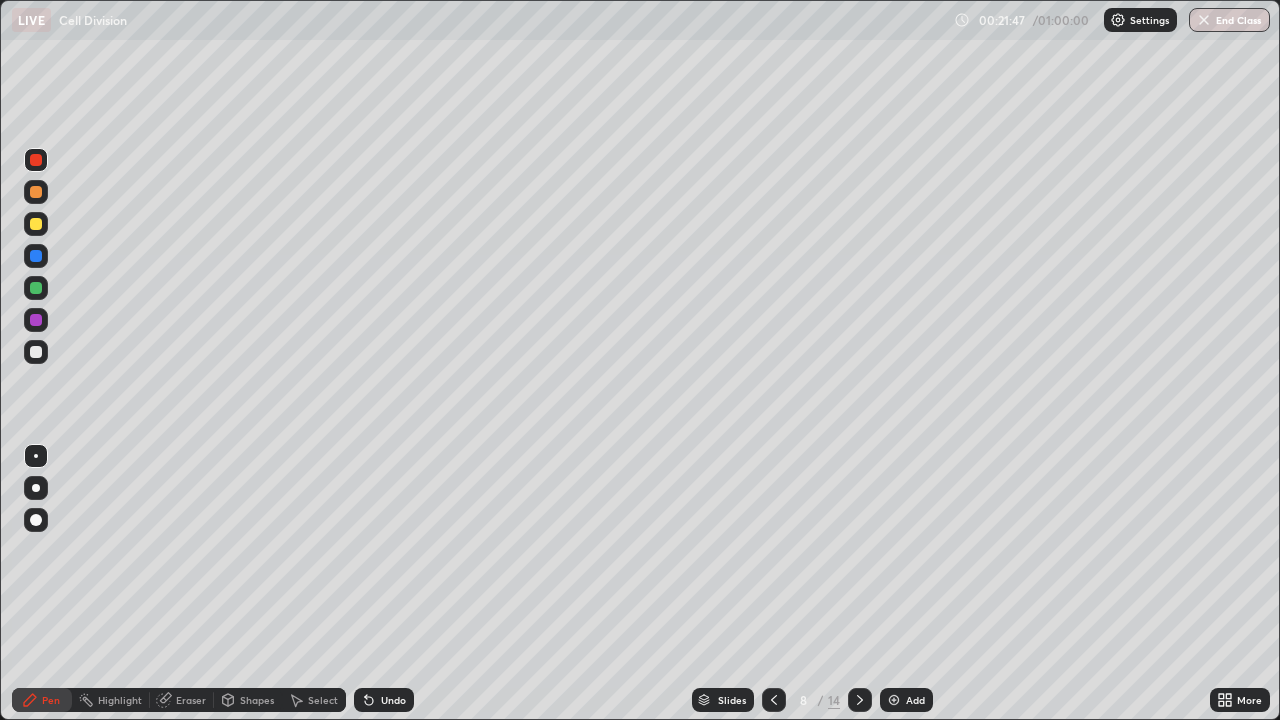 click at bounding box center [36, 288] 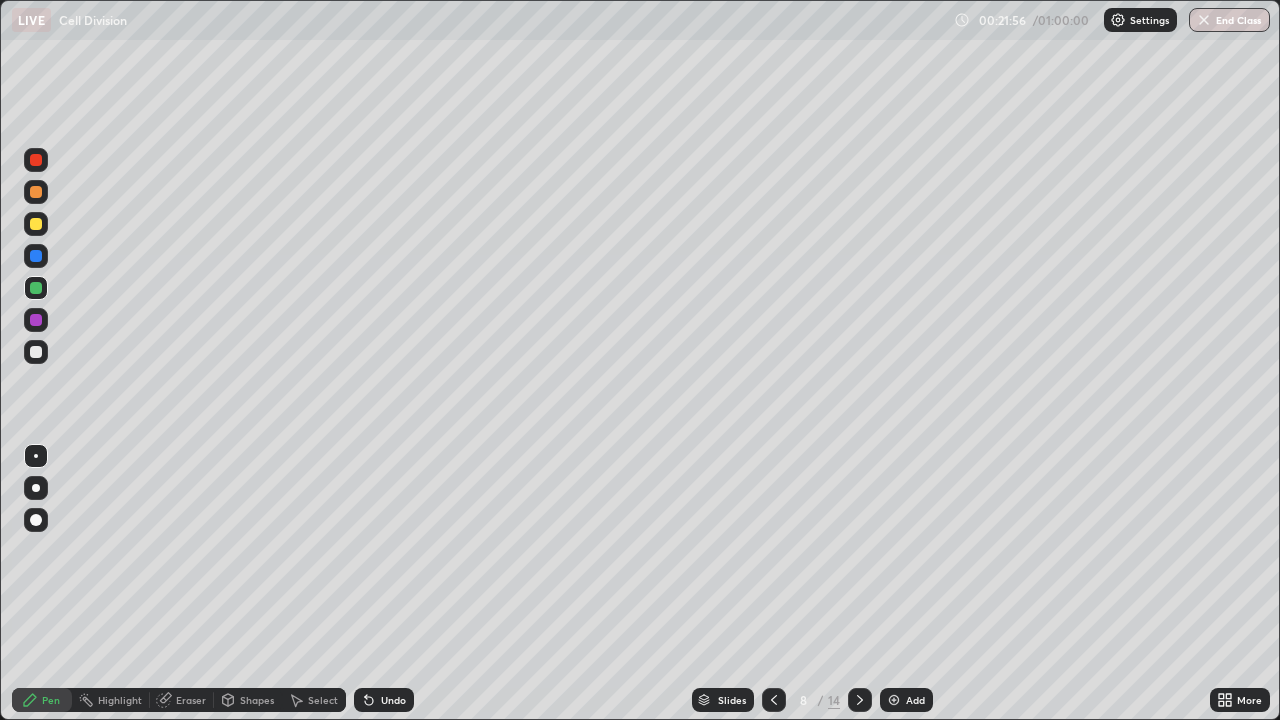 click at bounding box center [36, 160] 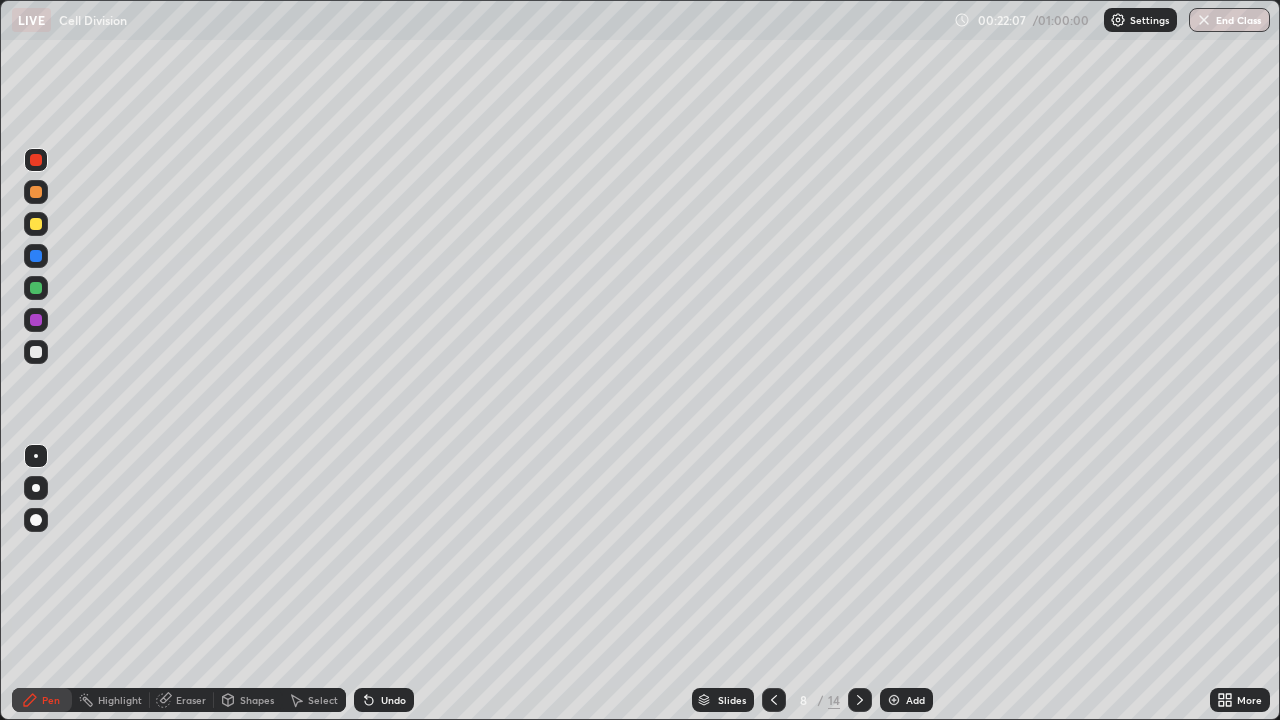 click at bounding box center [36, 288] 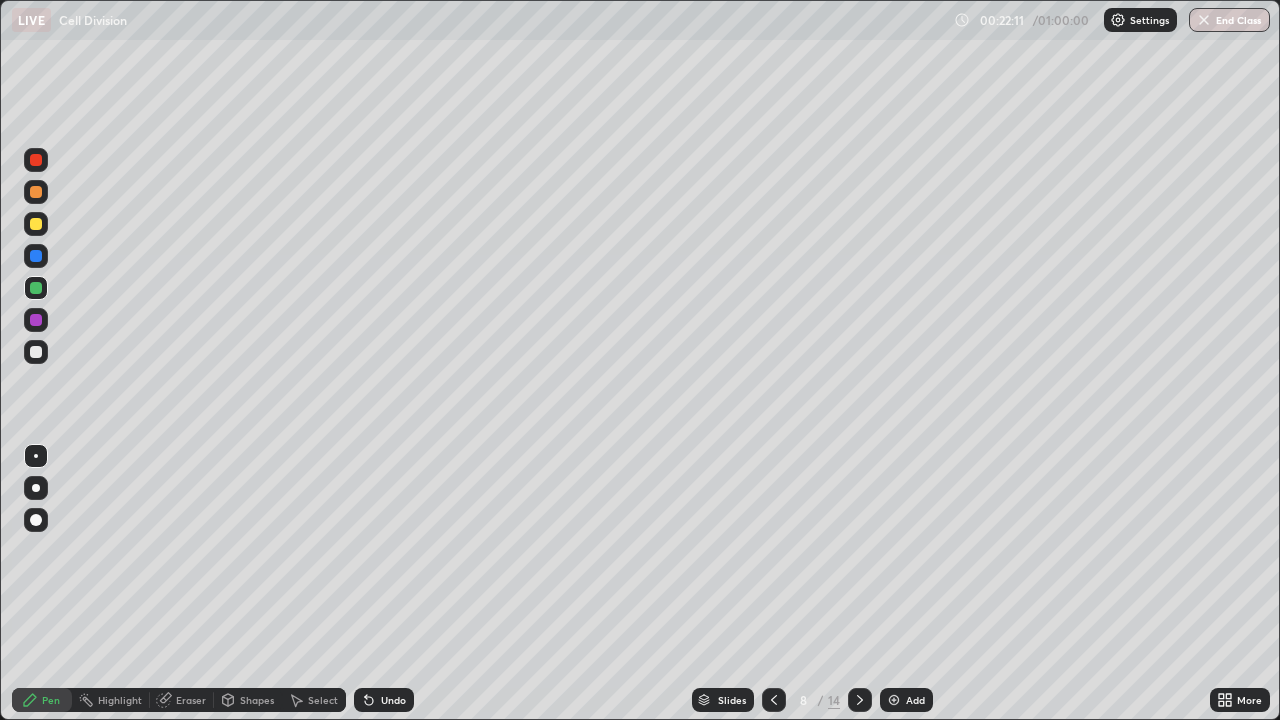 click at bounding box center [36, 160] 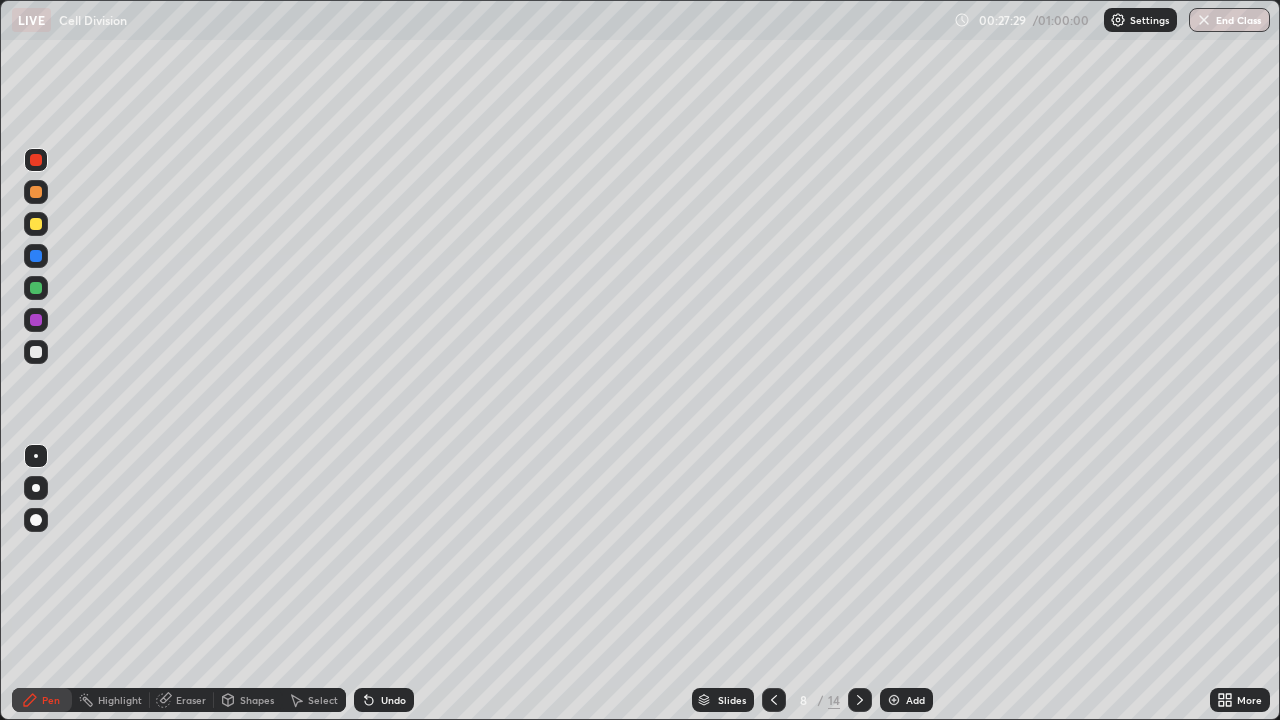 click on "Shapes" at bounding box center (257, 700) 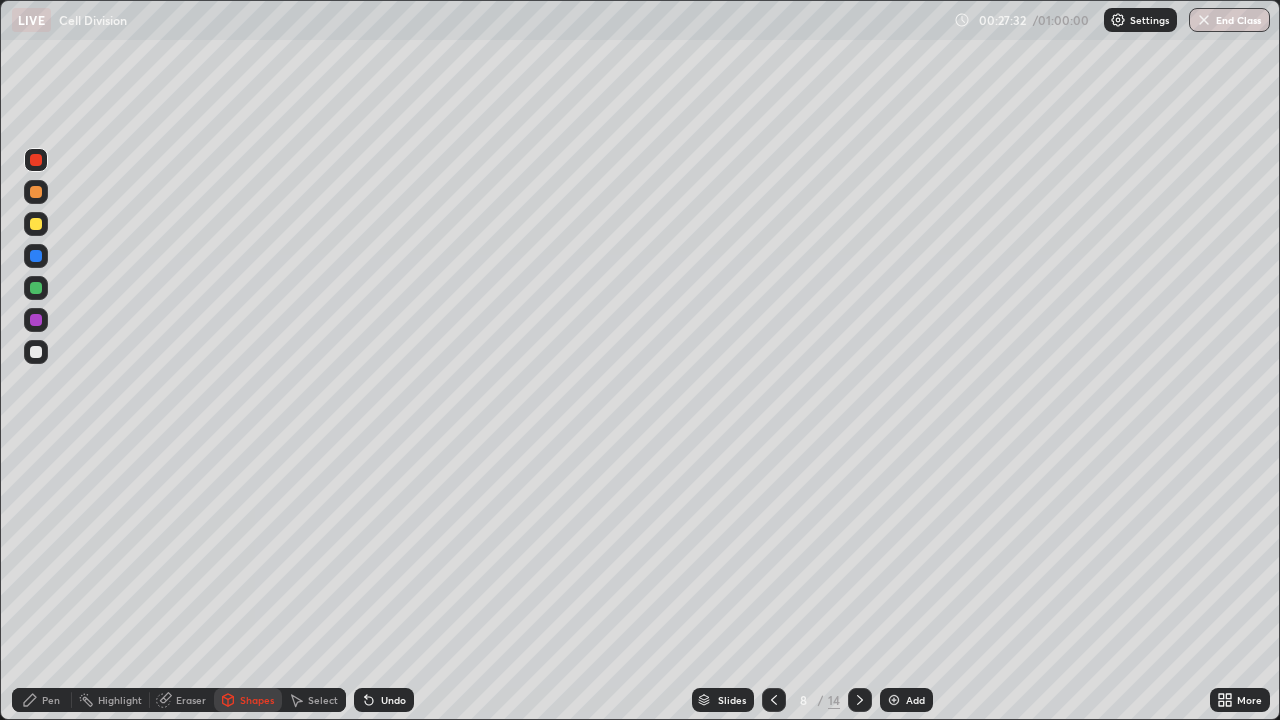 click 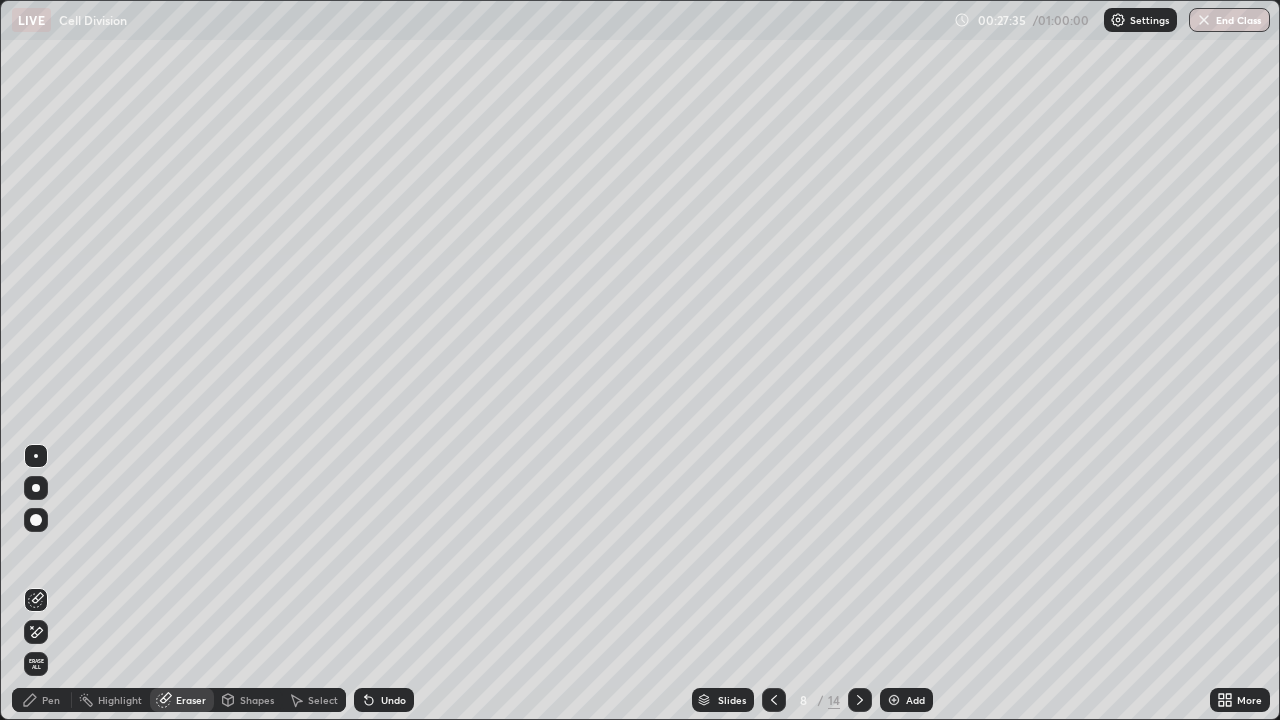 click on "Eraser" at bounding box center (191, 700) 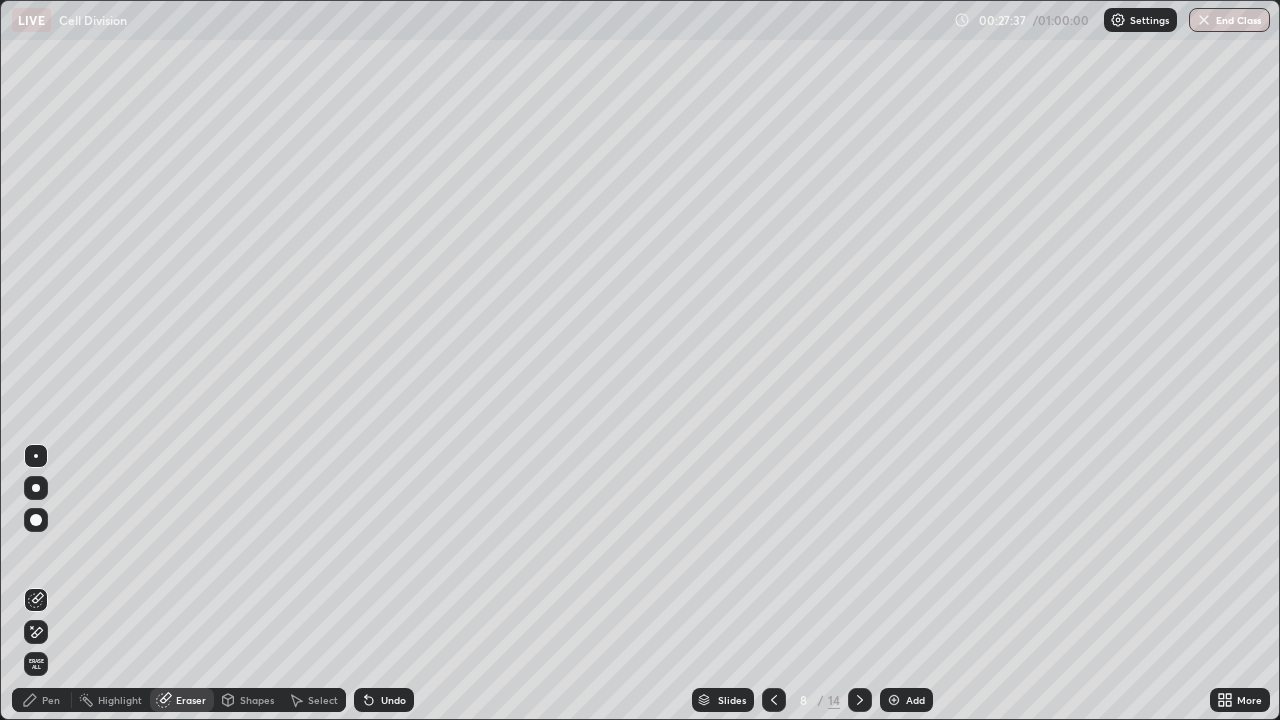 click on "Eraser" at bounding box center [191, 700] 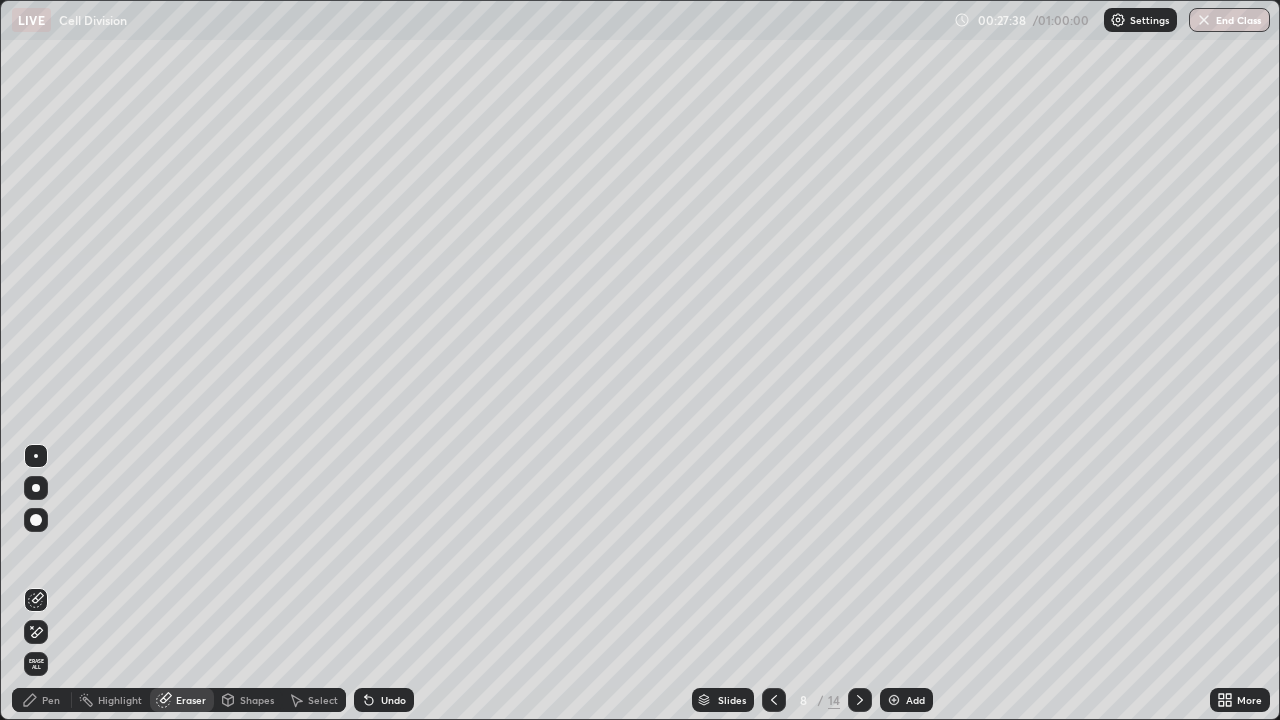 click on "Eraser" at bounding box center [182, 700] 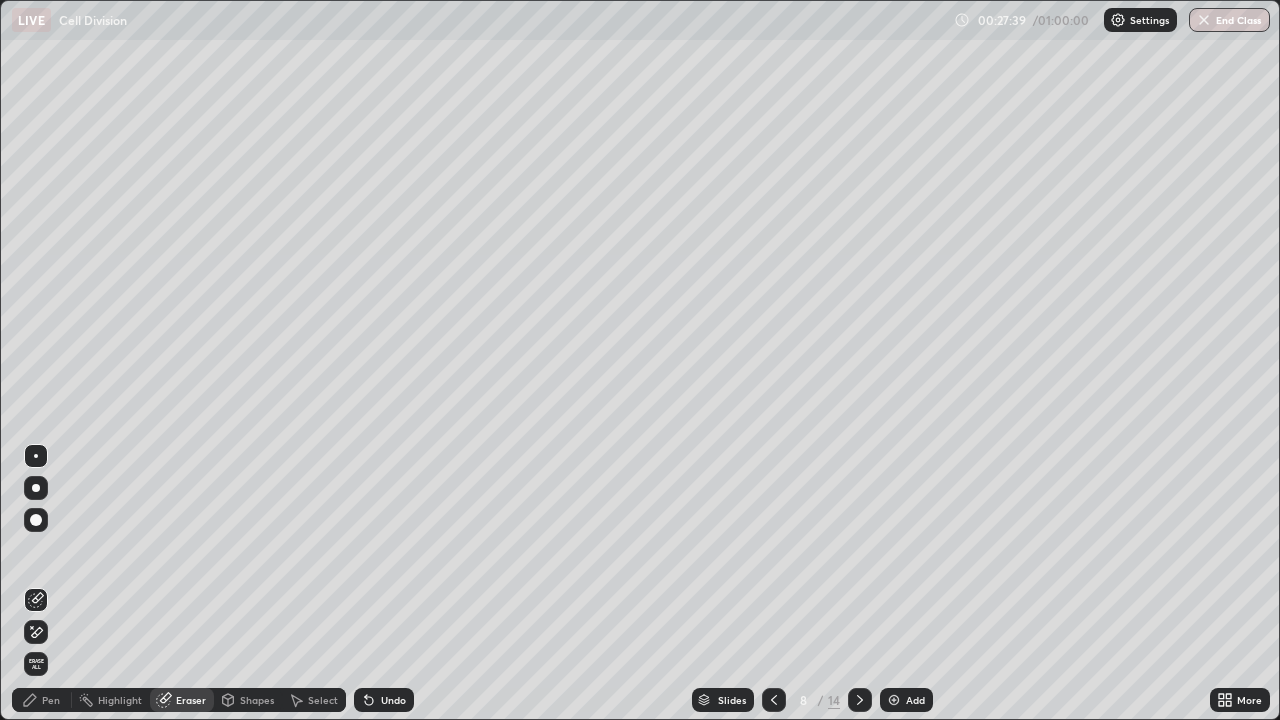 click on "Eraser" at bounding box center (191, 700) 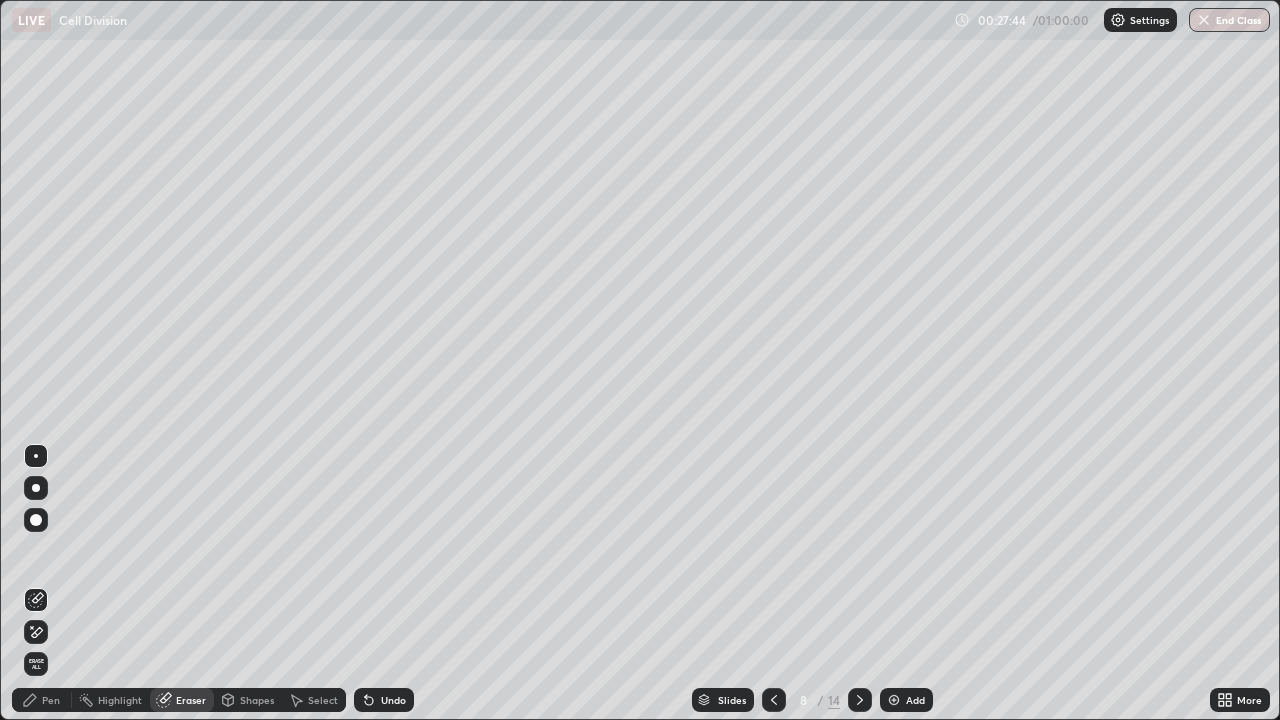 click 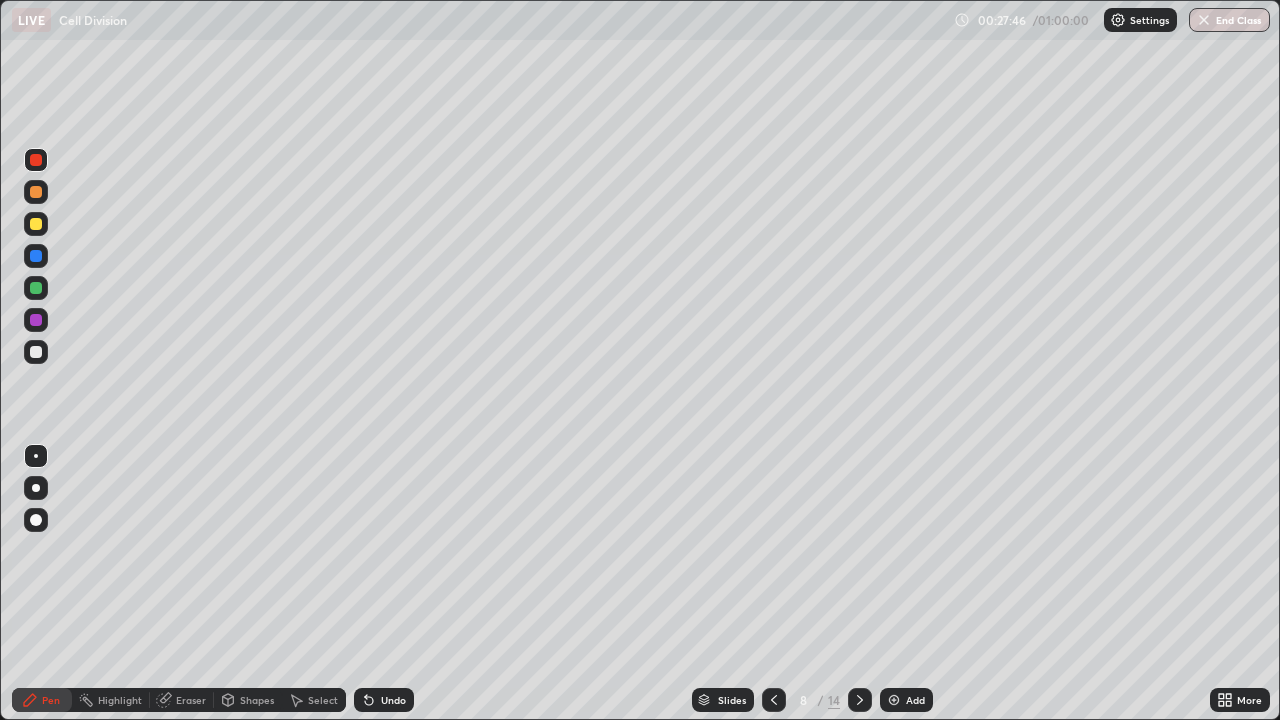 click at bounding box center (36, 160) 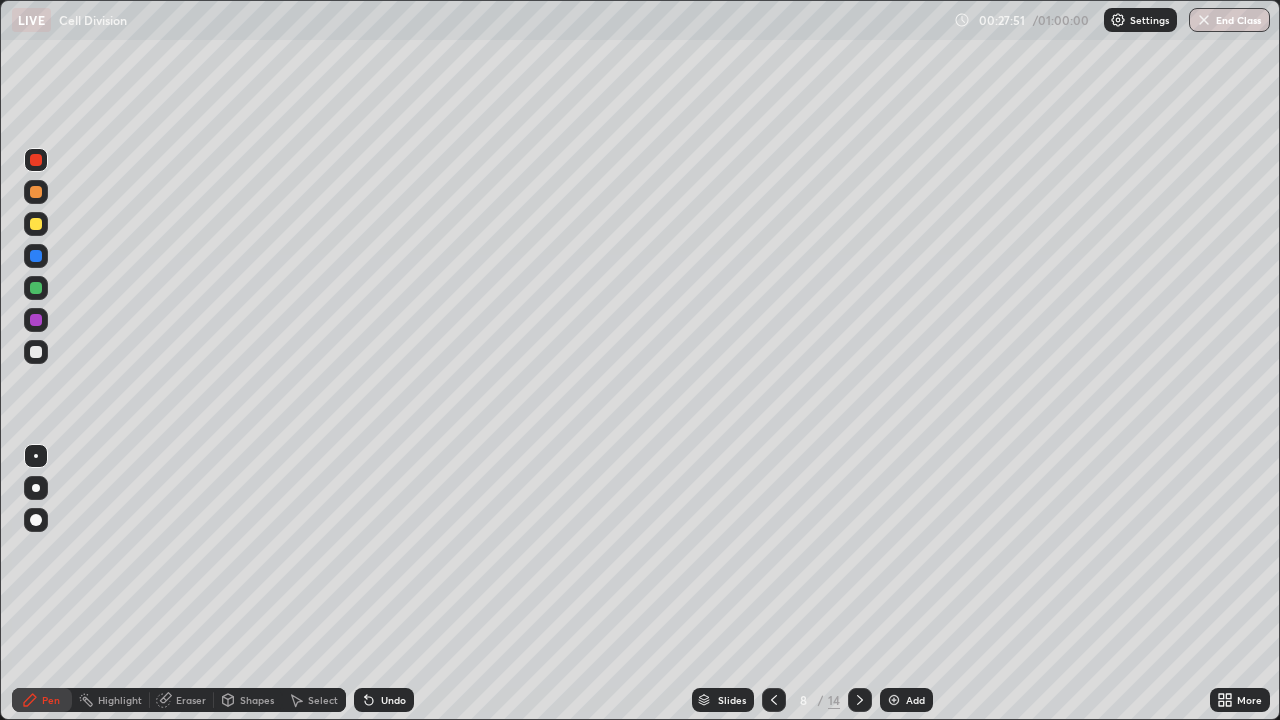 click at bounding box center [36, 288] 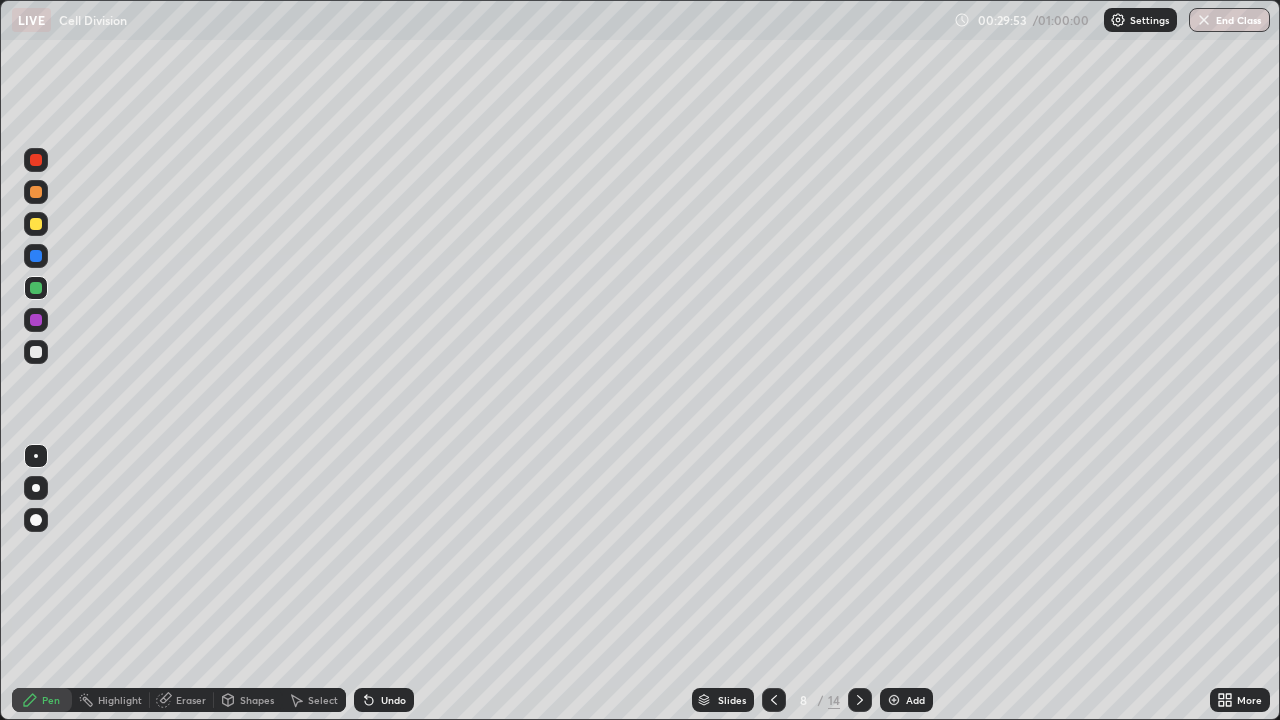 click 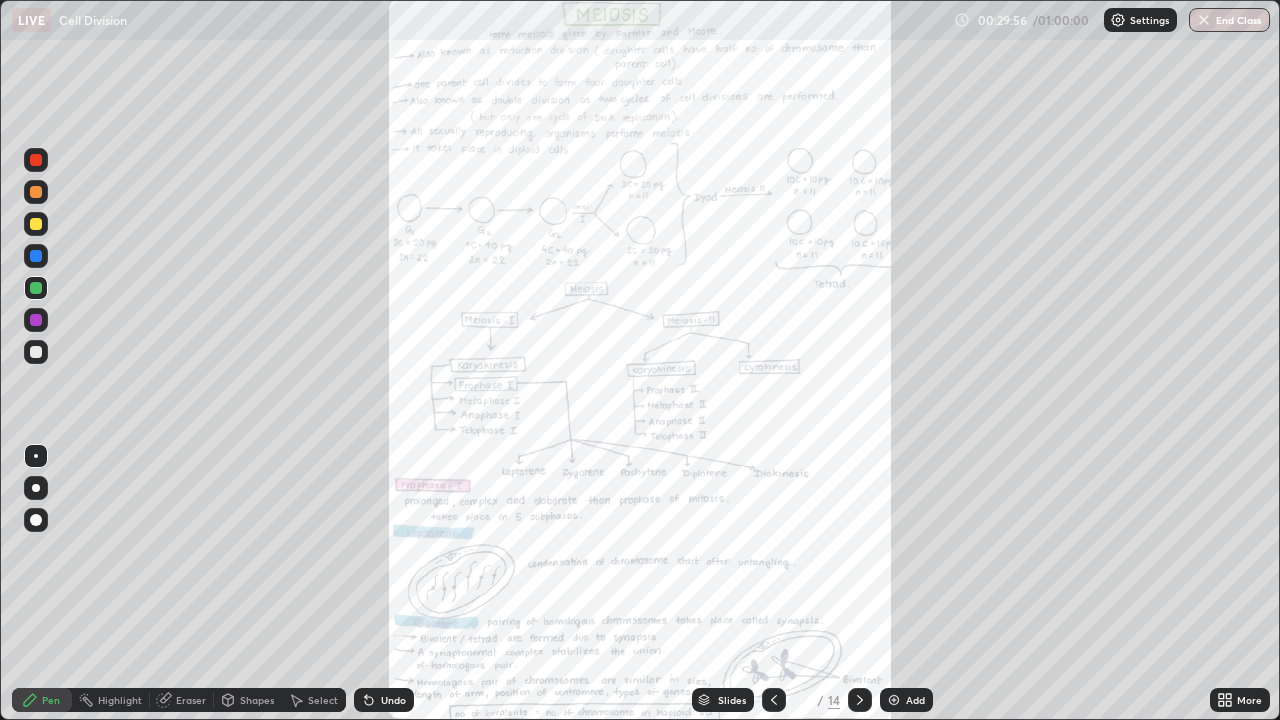click 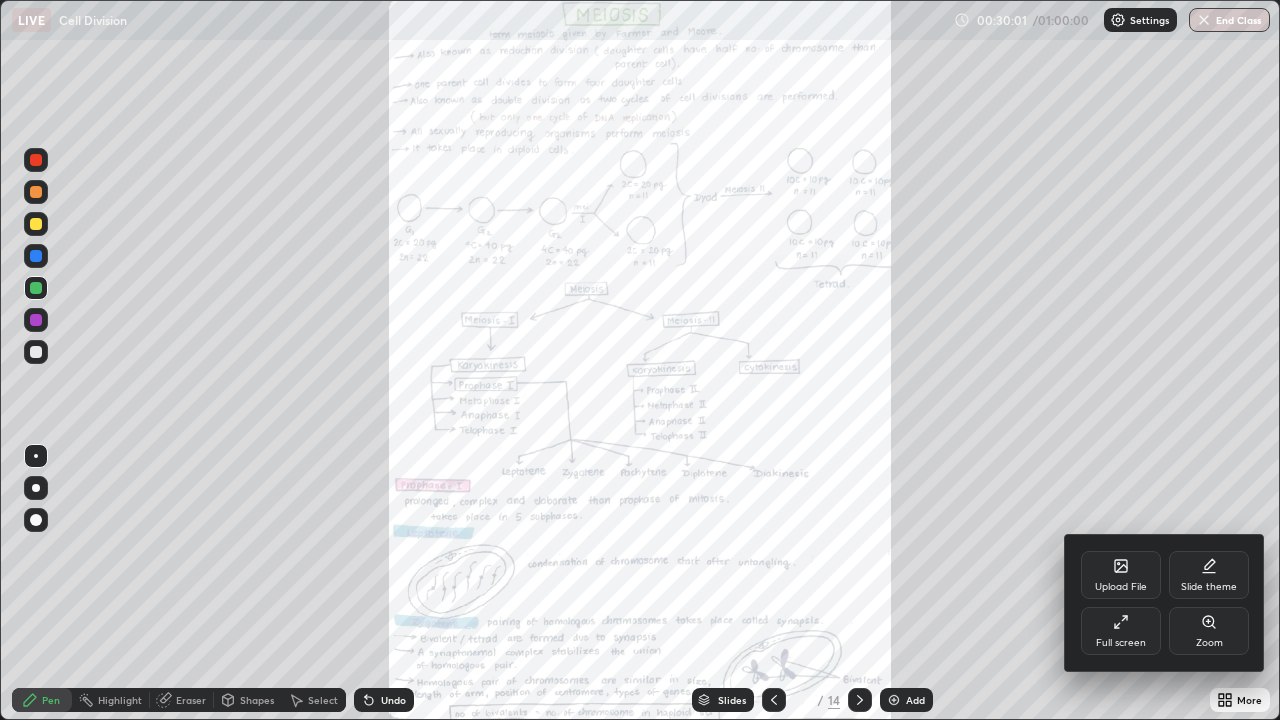 click 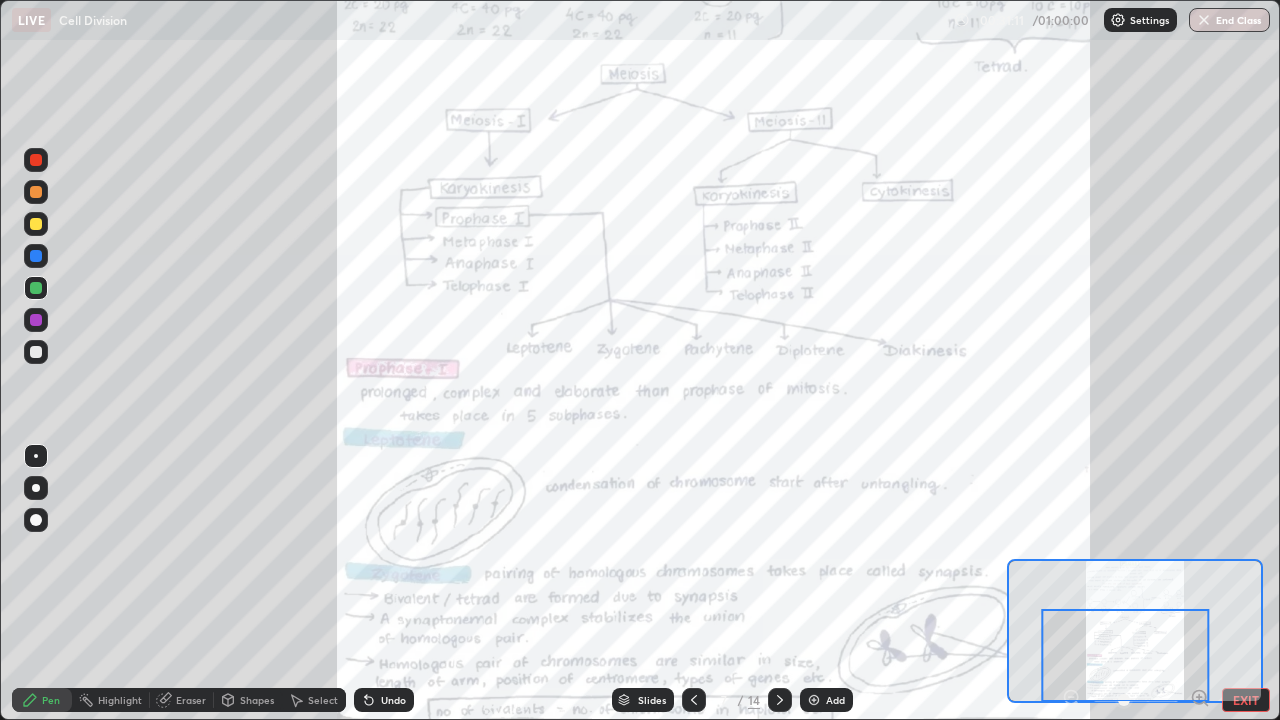 click on "Slides" at bounding box center [652, 700] 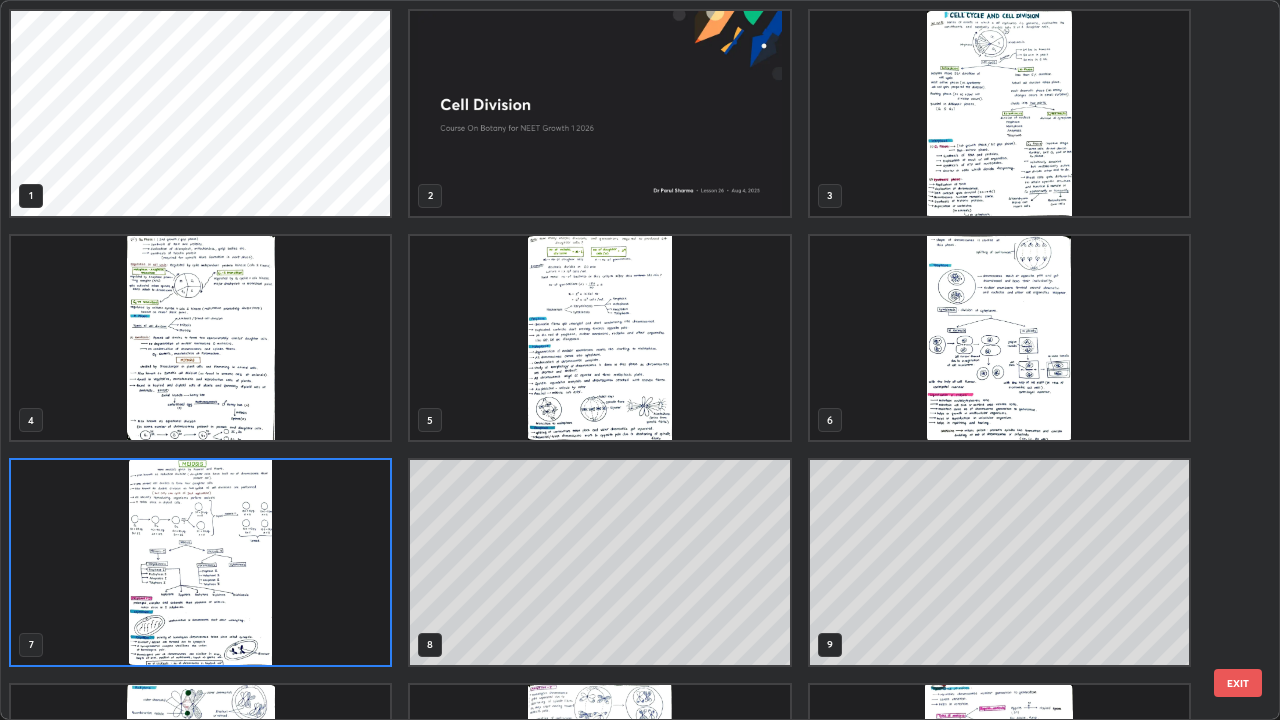 scroll, scrollTop: 7, scrollLeft: 11, axis: both 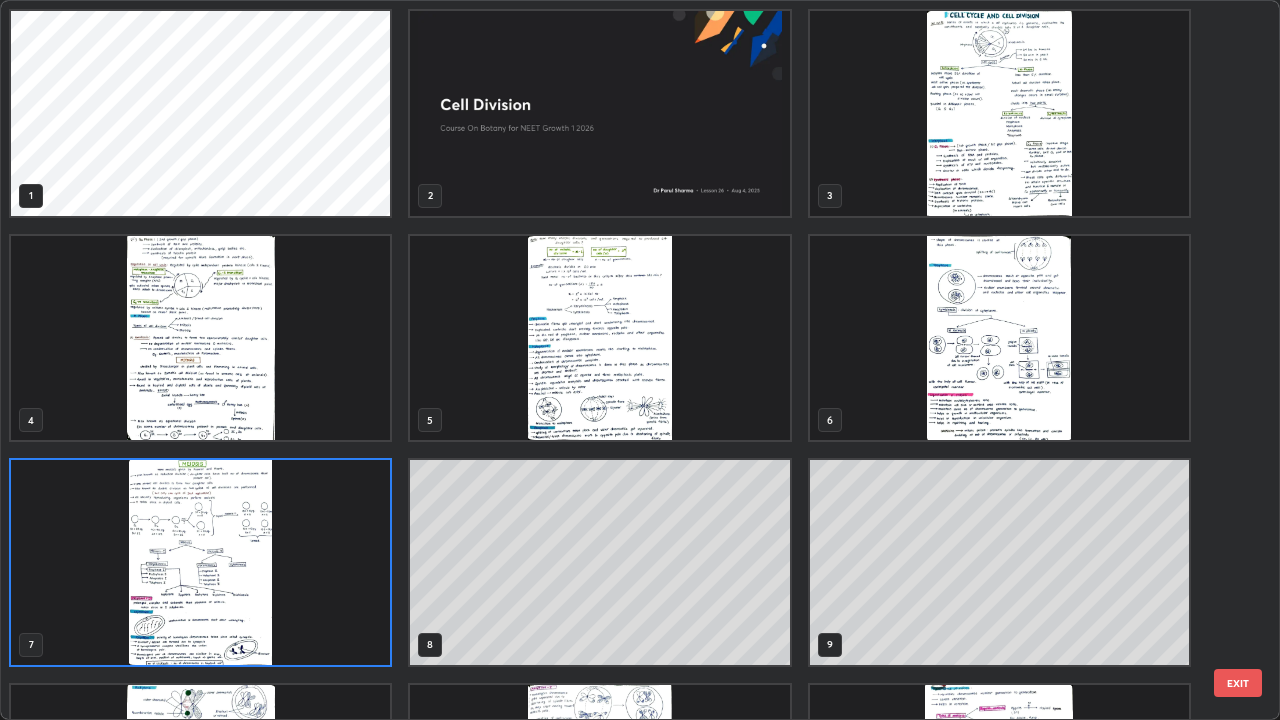 click at bounding box center (200, 787) 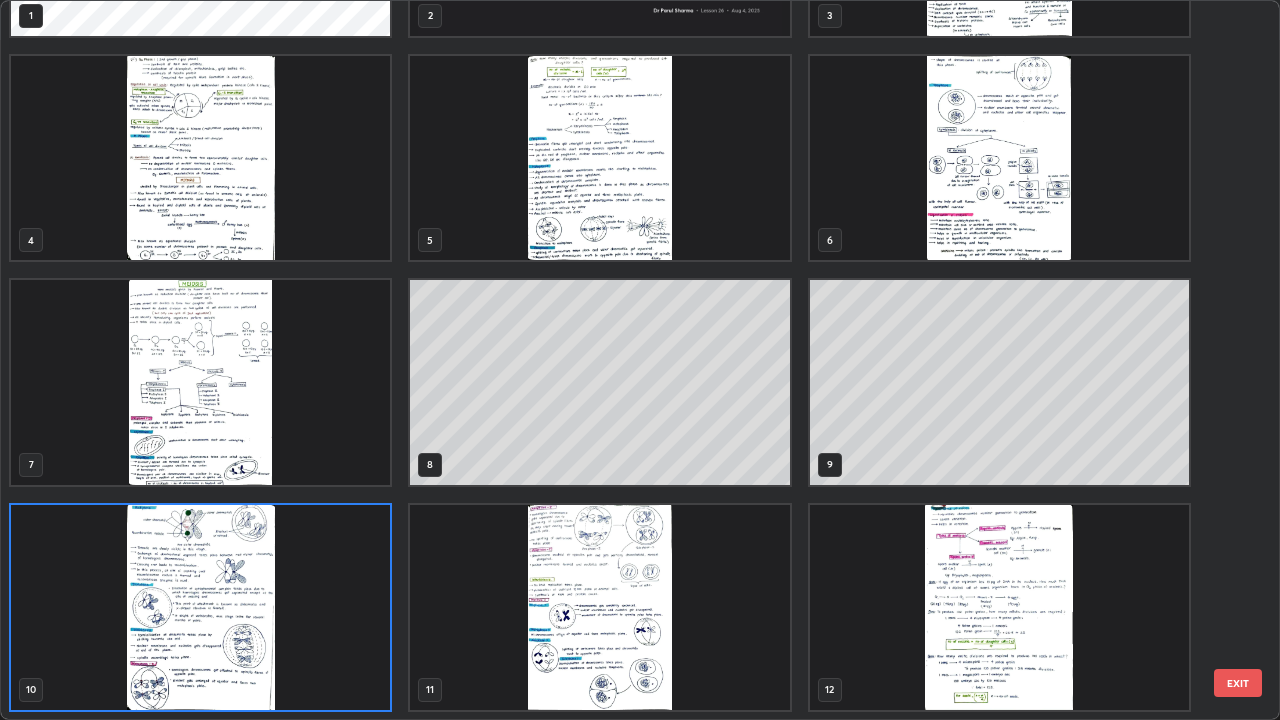 click at bounding box center (200, 607) 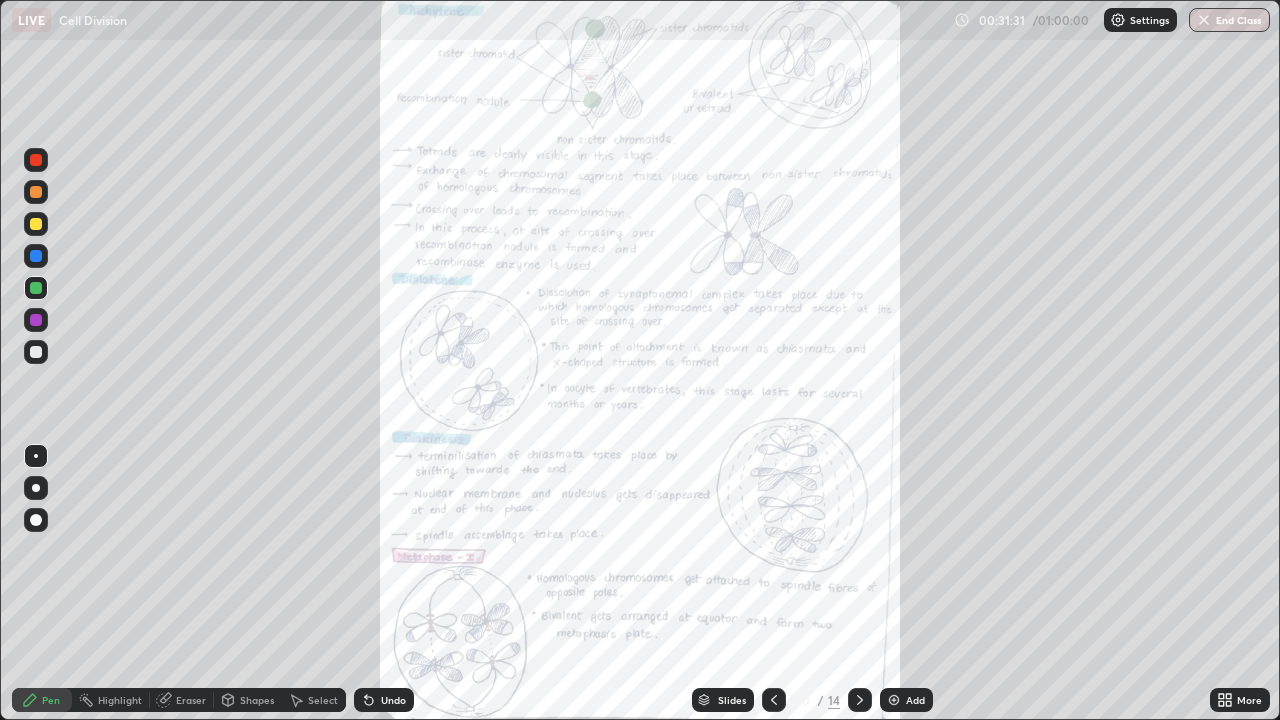 click 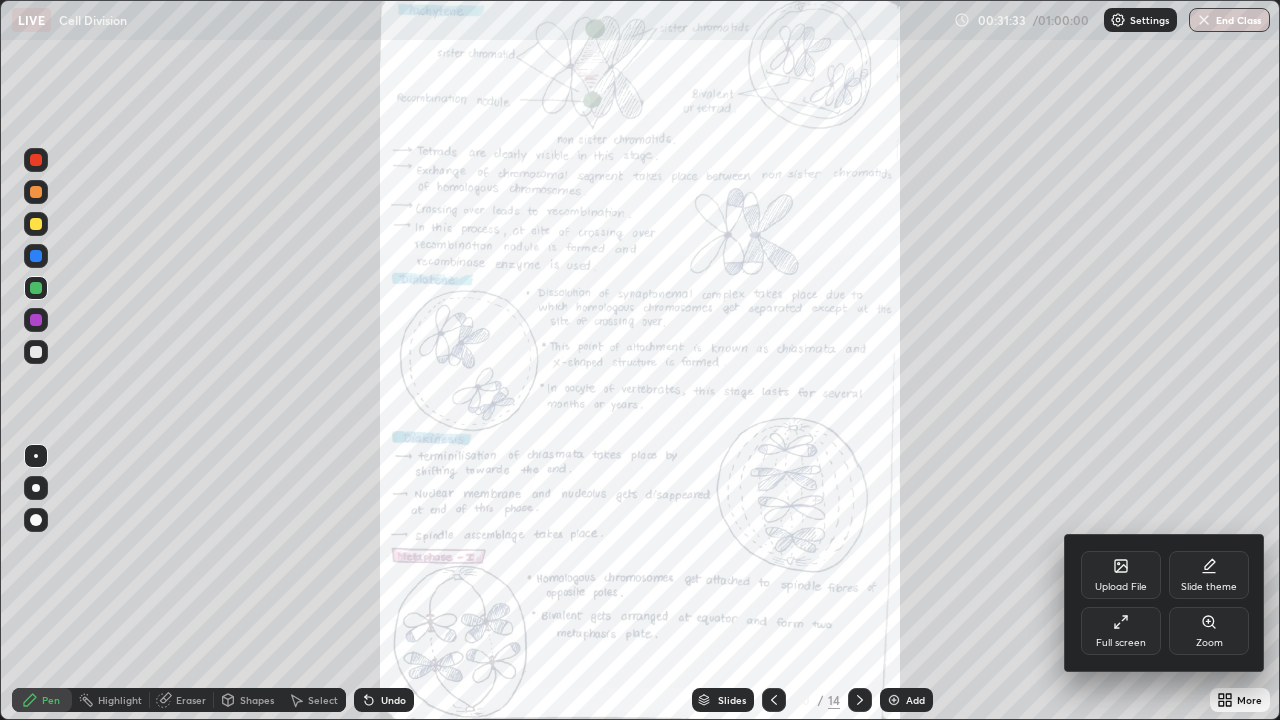click 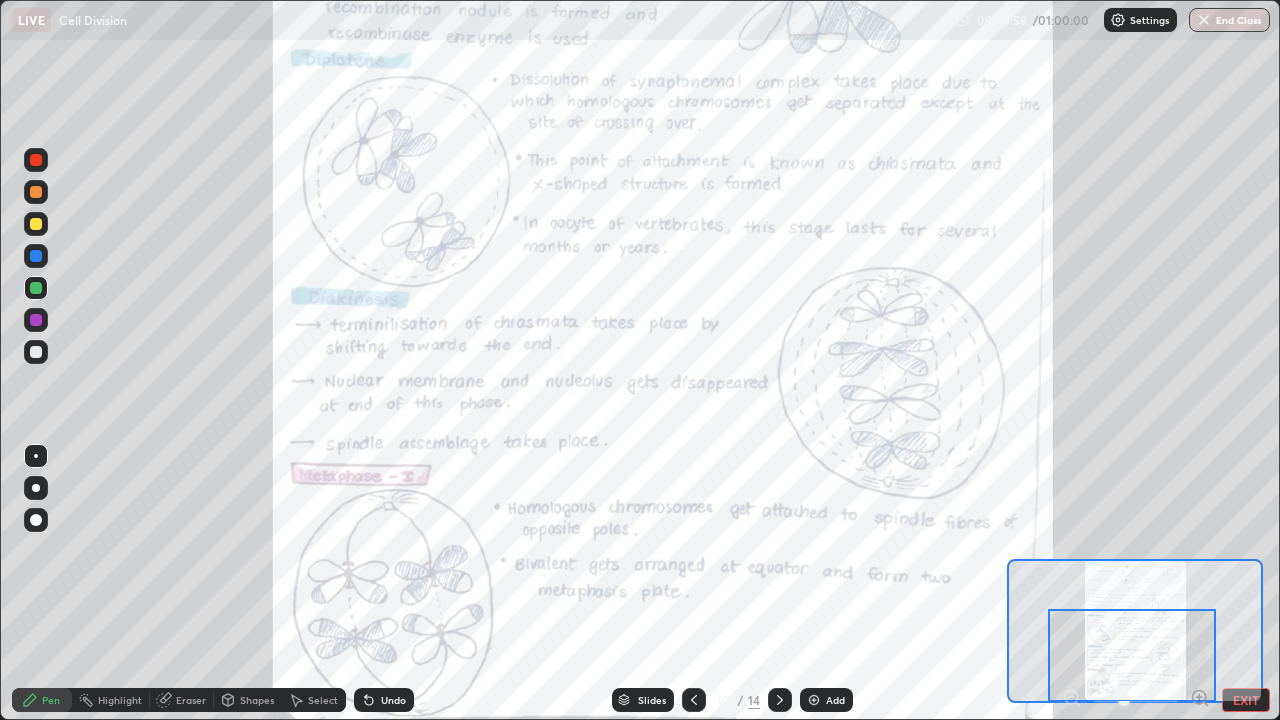 click on "Slides" at bounding box center [652, 700] 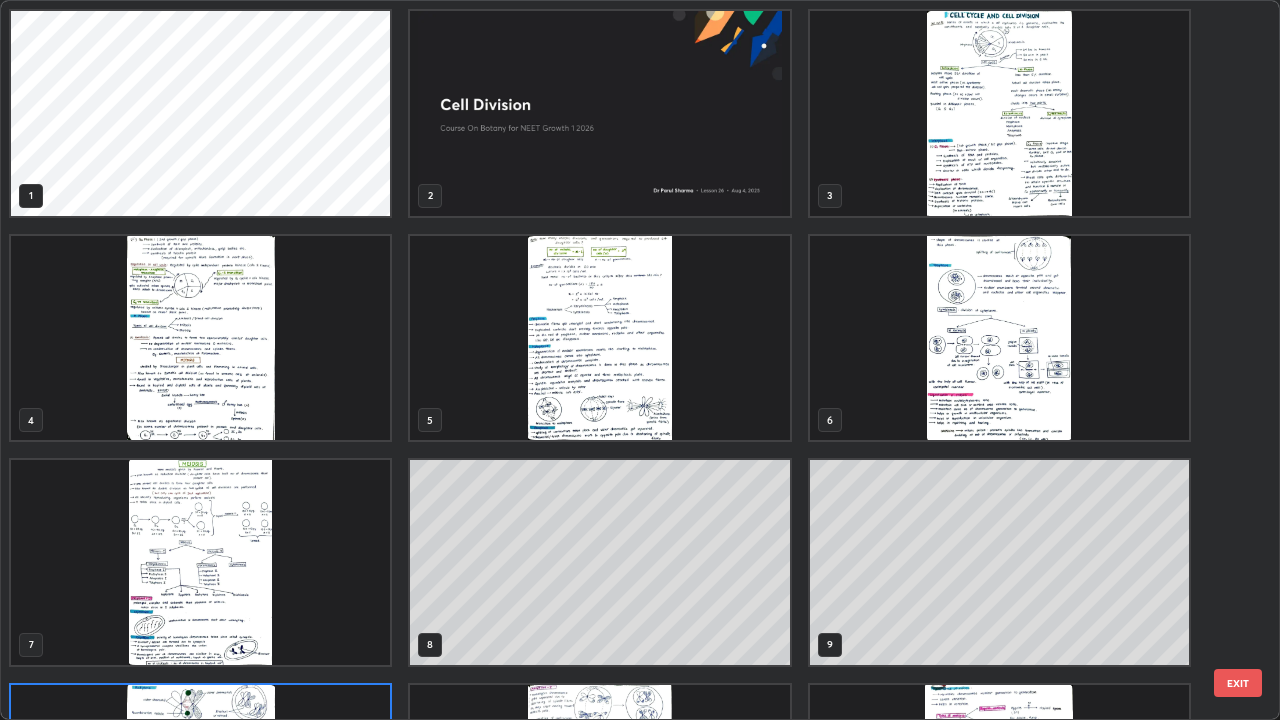 scroll, scrollTop: 180, scrollLeft: 0, axis: vertical 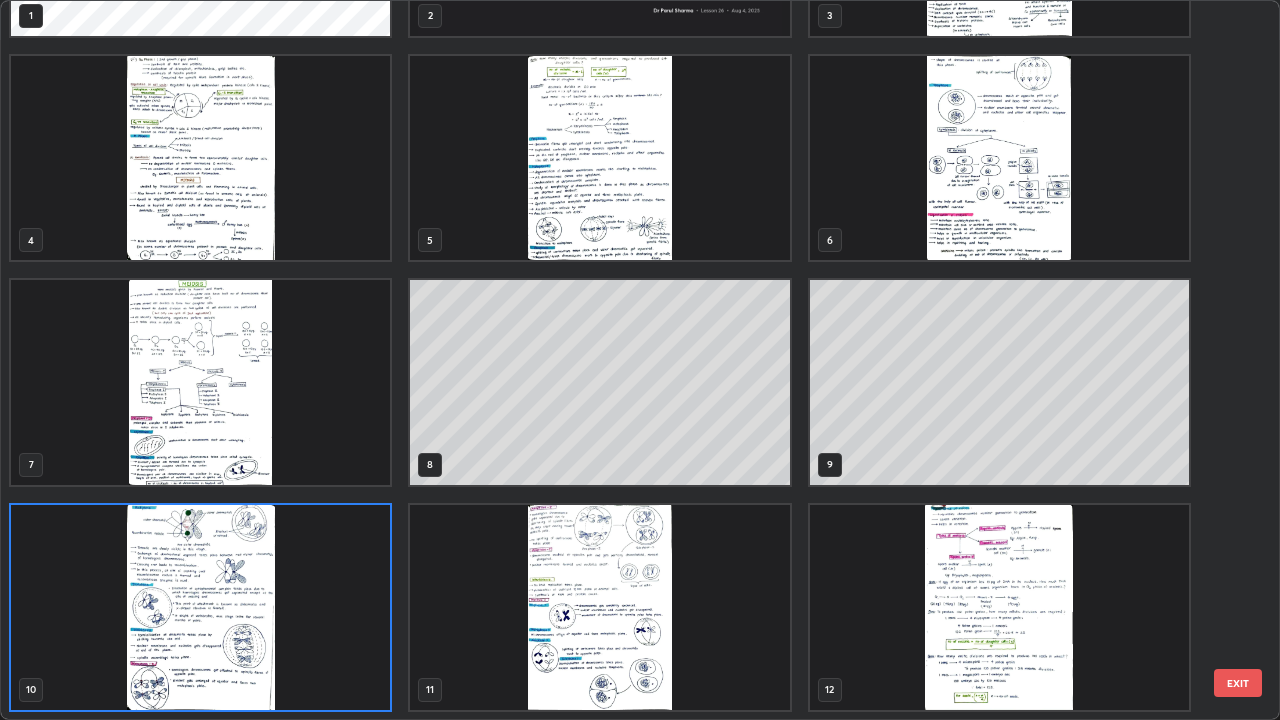 click at bounding box center (599, 607) 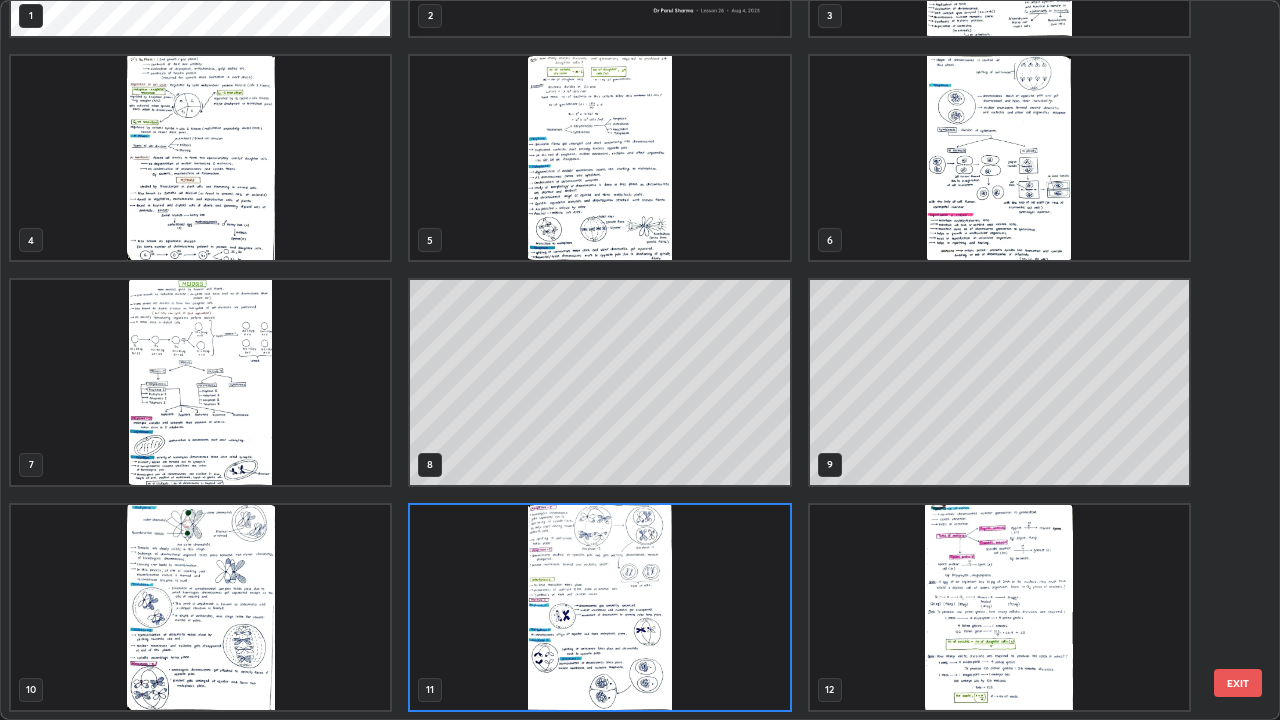 click at bounding box center (599, 607) 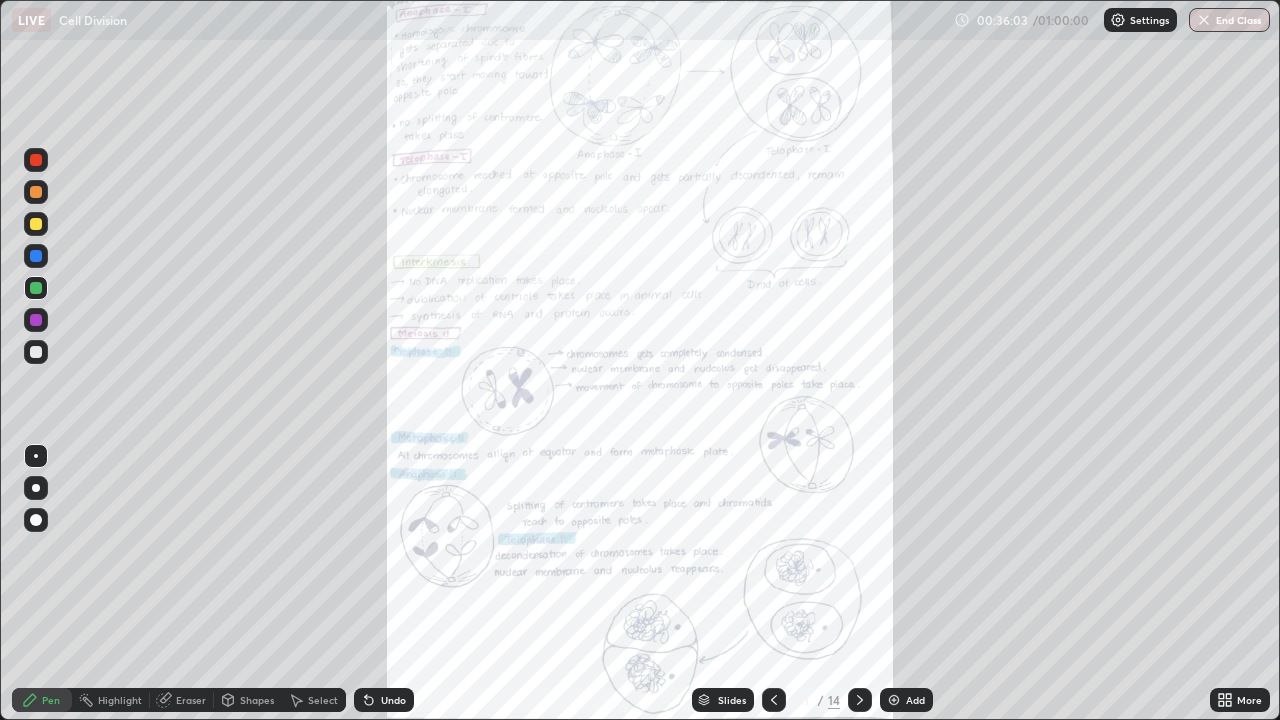 click at bounding box center [599, 607] 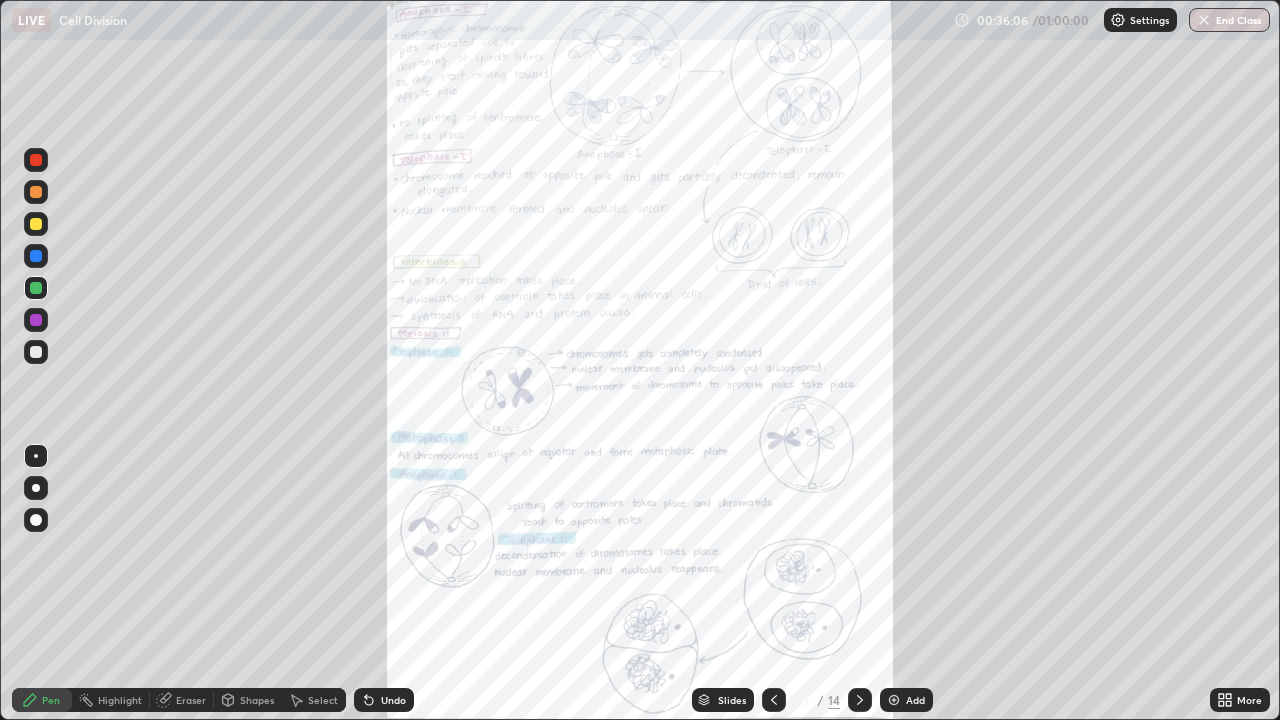 click 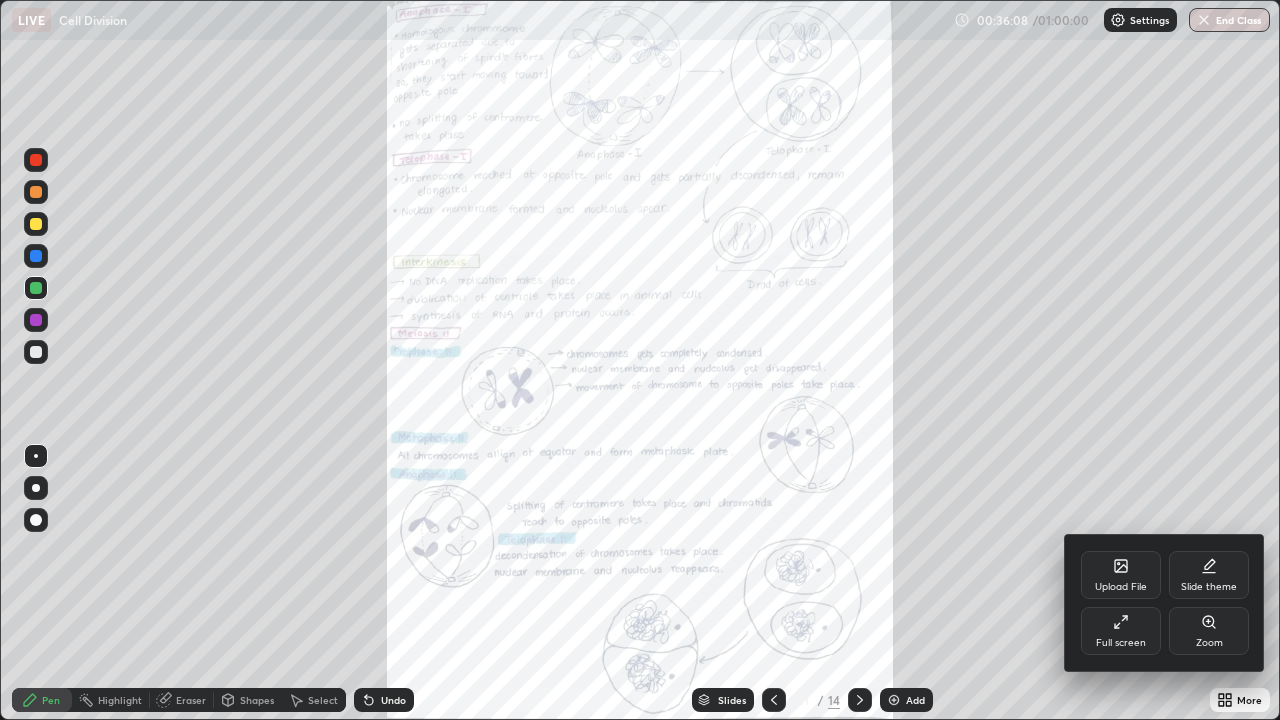 click 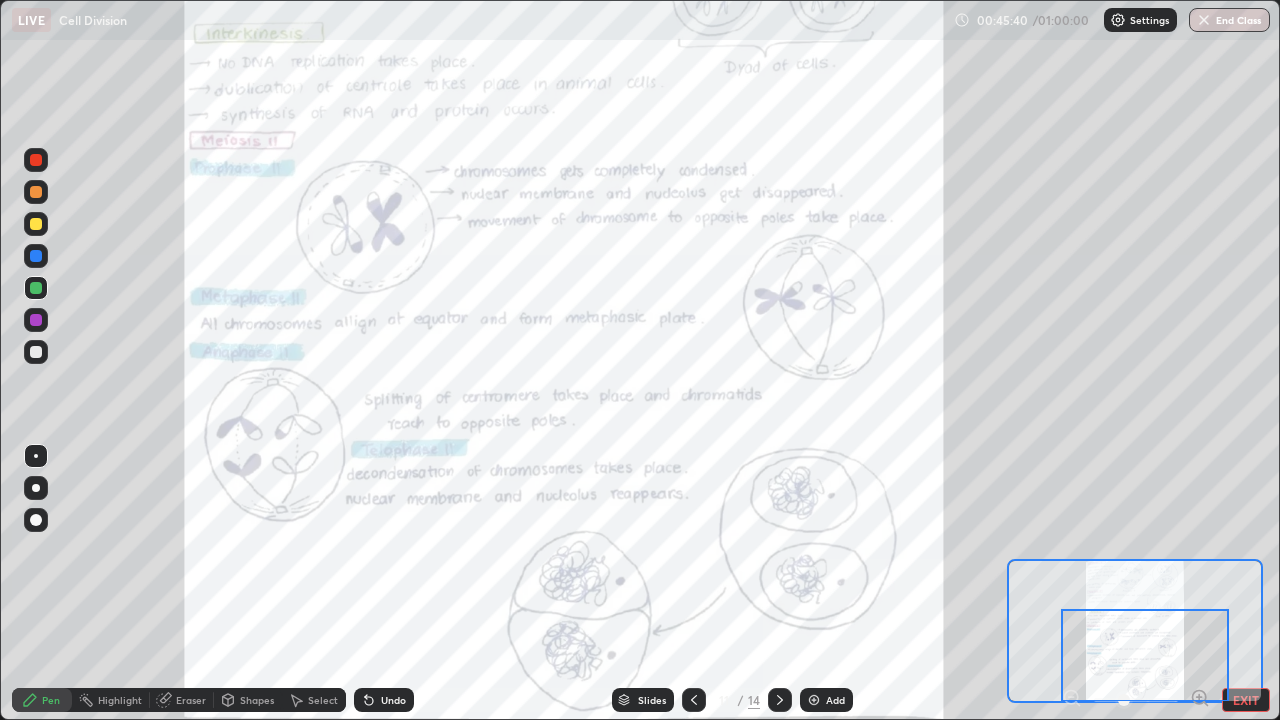 click on "EXIT" at bounding box center [1246, 700] 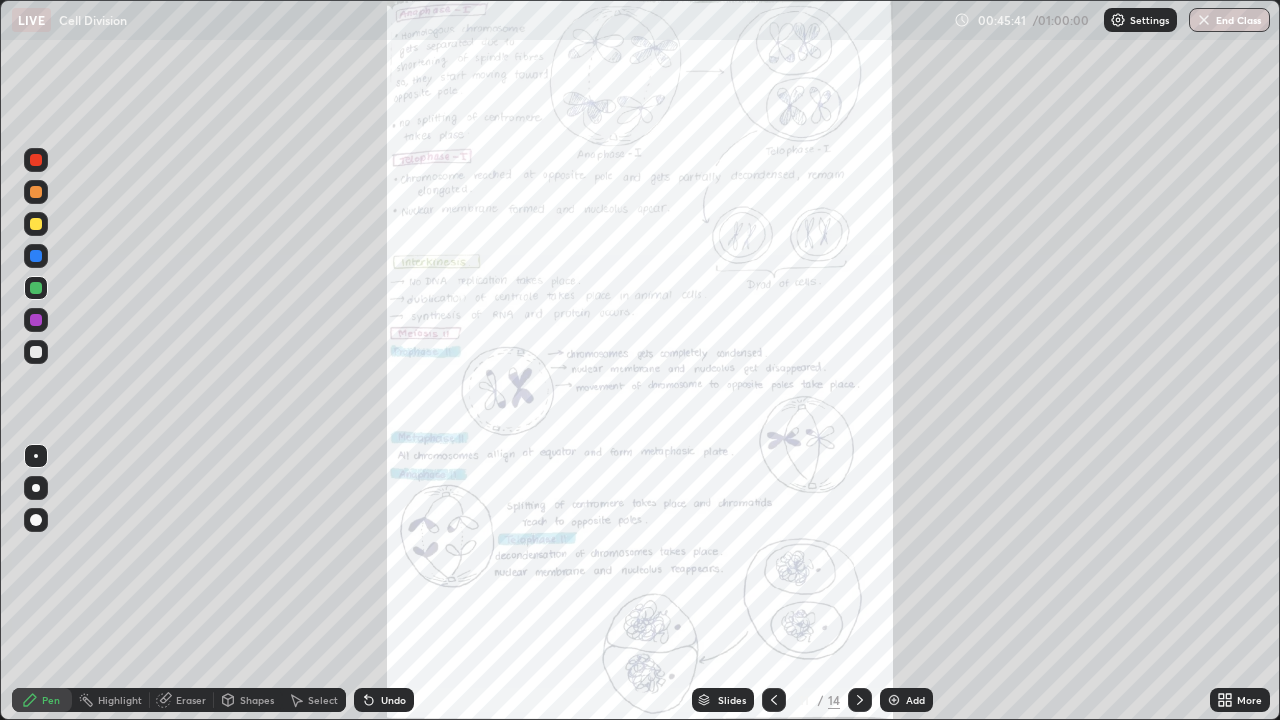 click 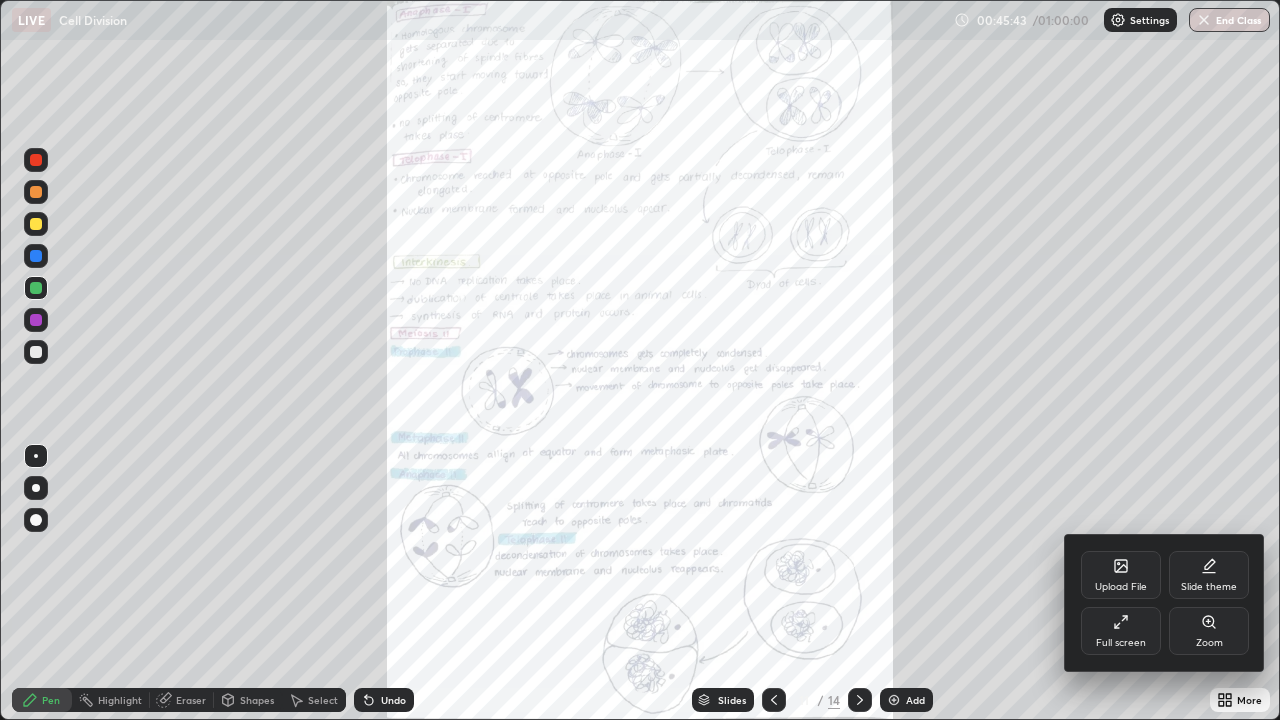 click 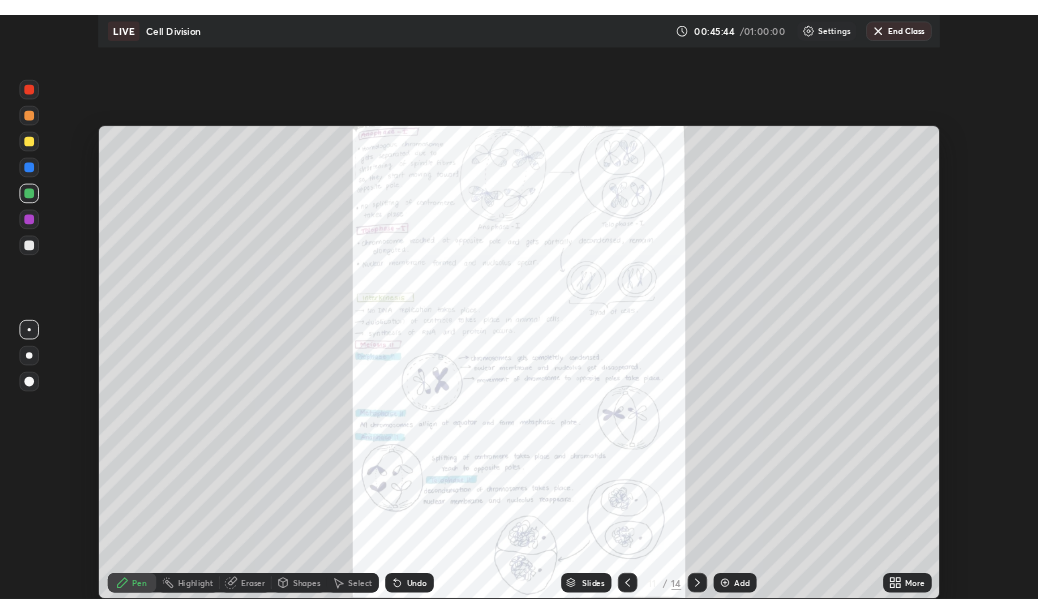 scroll, scrollTop: 614, scrollLeft: 1038, axis: both 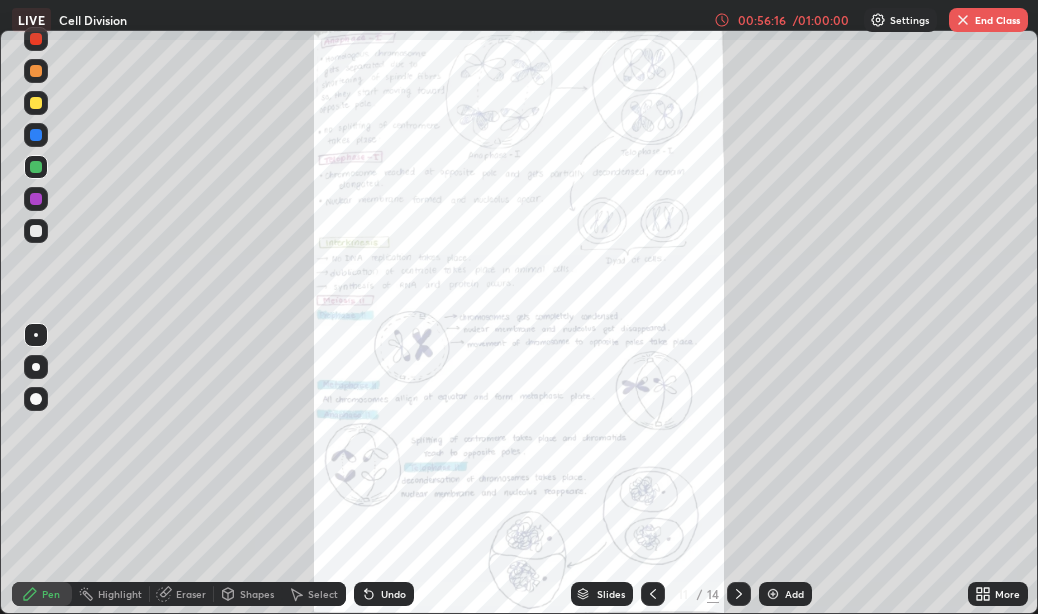 click on "End Class" at bounding box center [988, 20] 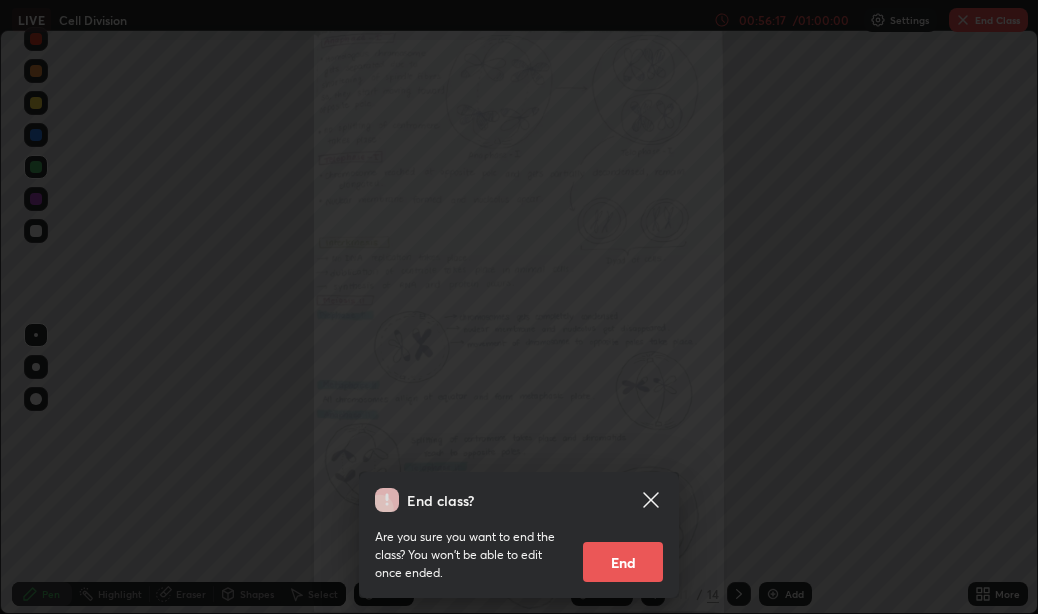 click on "End" at bounding box center (623, 562) 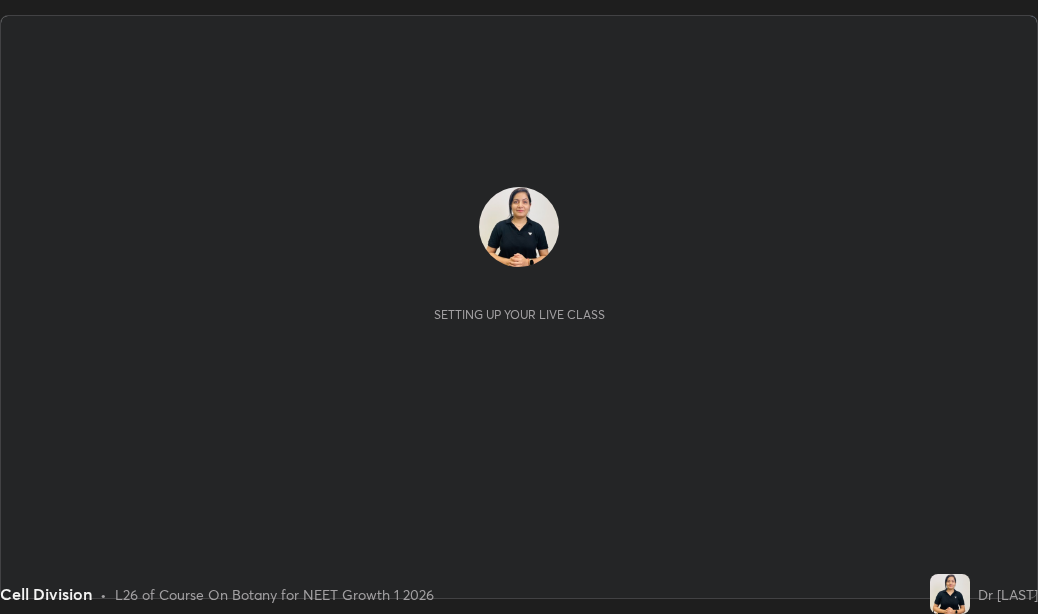 scroll, scrollTop: 0, scrollLeft: 0, axis: both 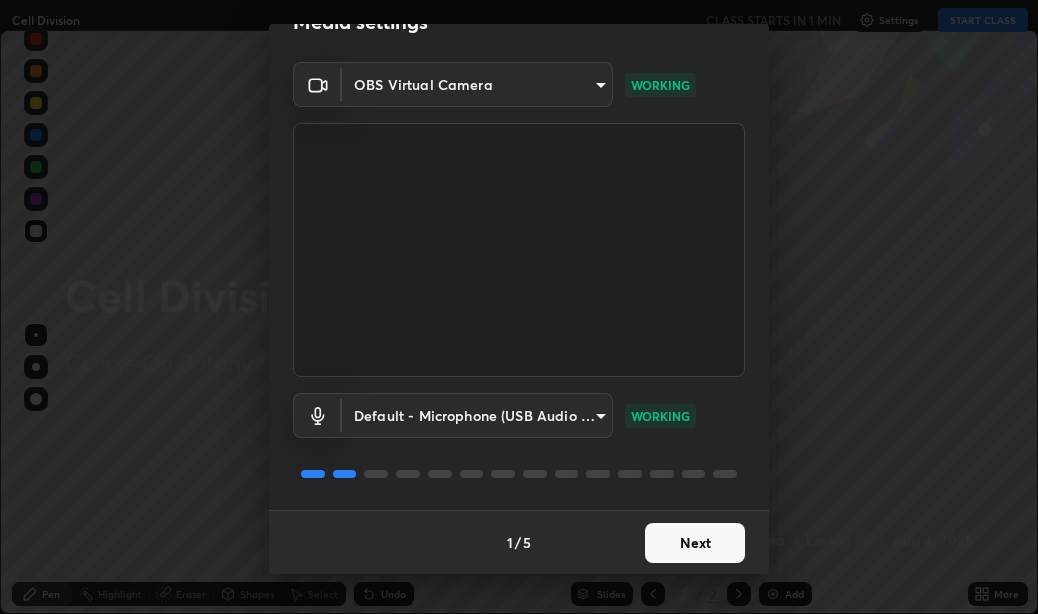 click on "Next" at bounding box center [695, 543] 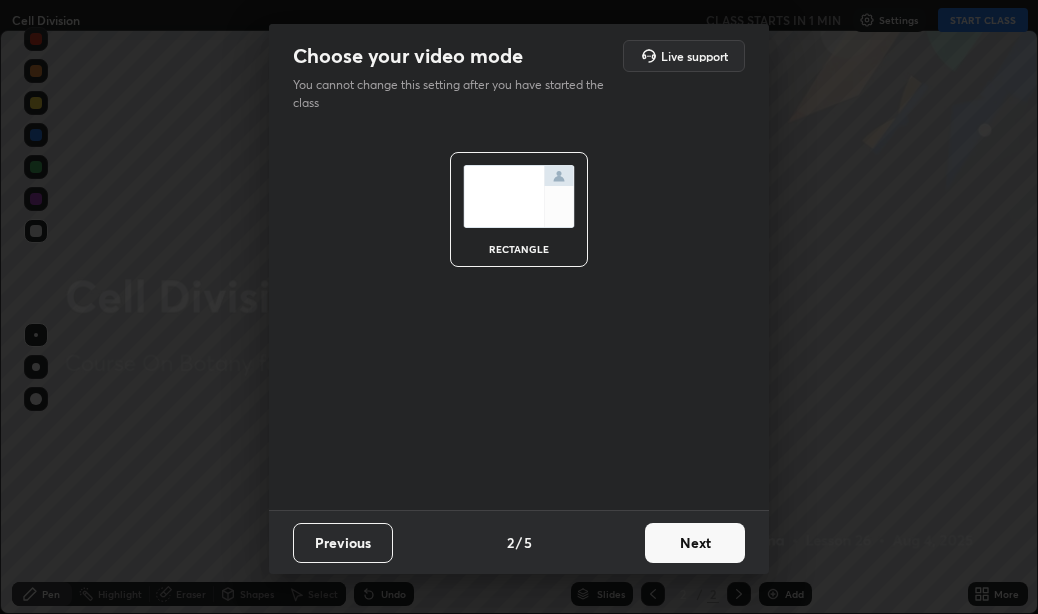 click on "Next" at bounding box center [695, 543] 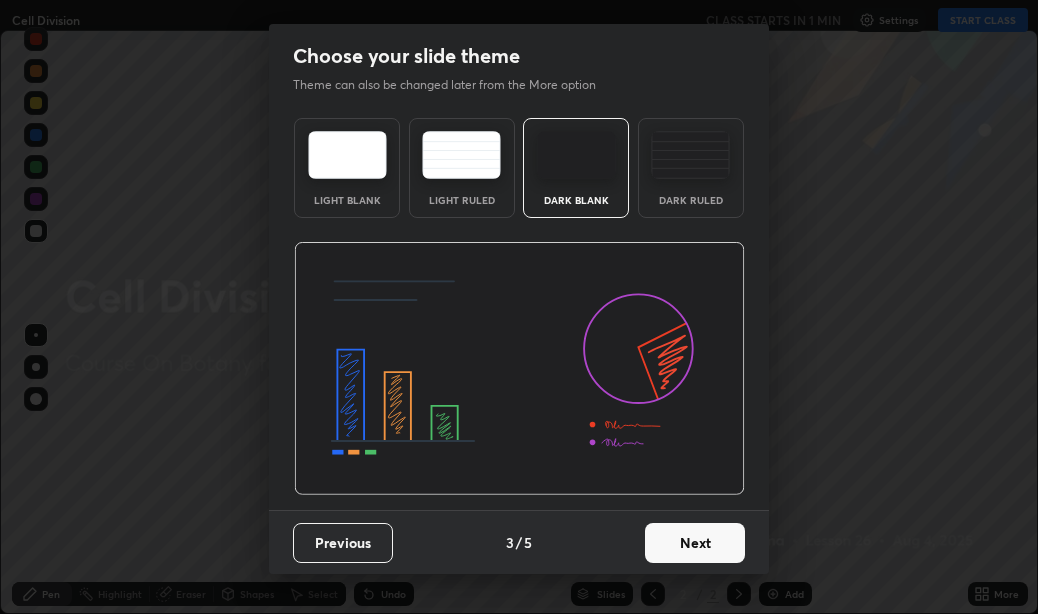 click on "Next" at bounding box center [695, 543] 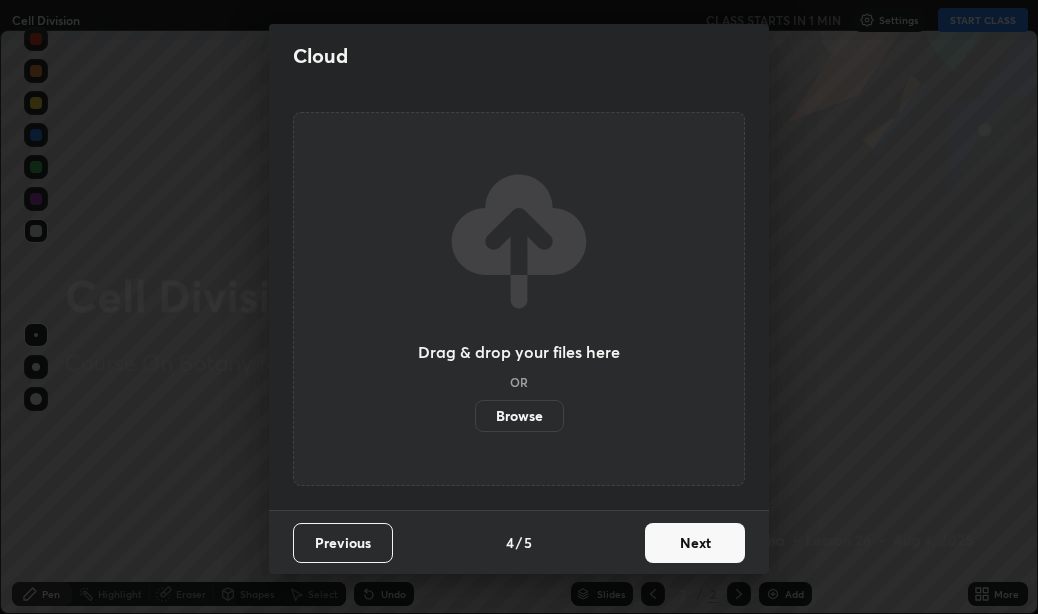click on "Next" at bounding box center (695, 543) 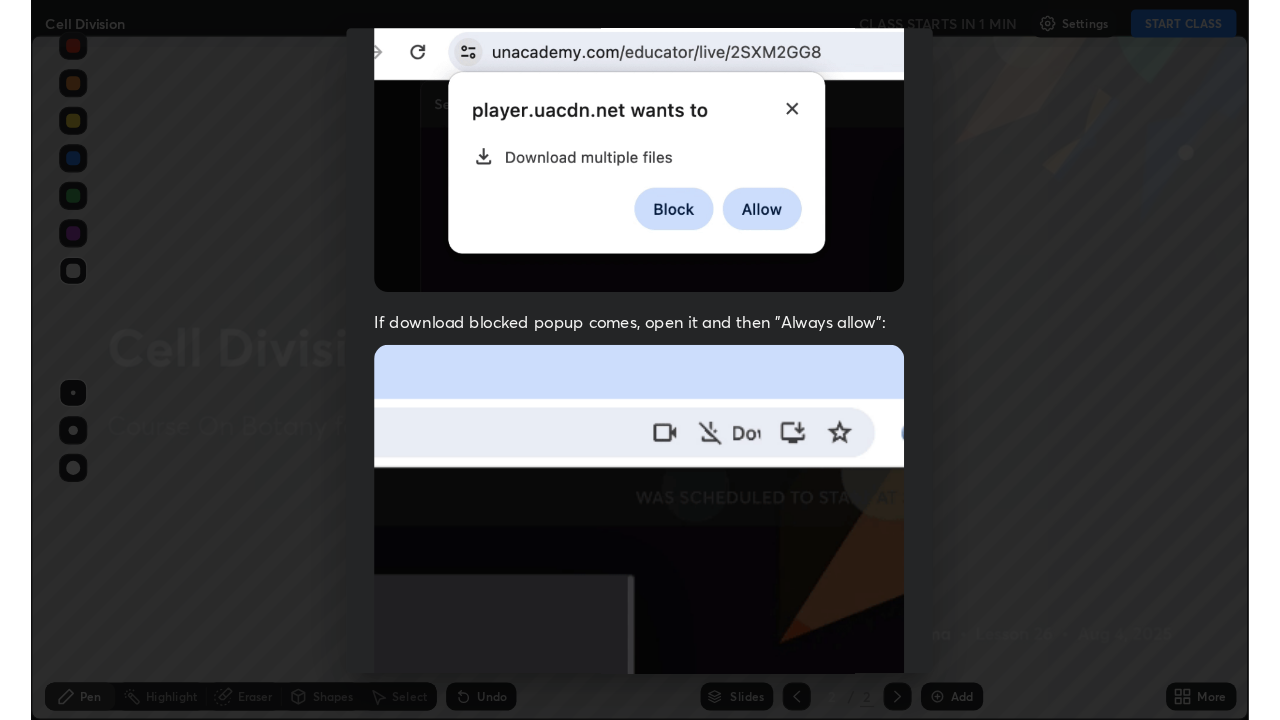 scroll, scrollTop: 450, scrollLeft: 0, axis: vertical 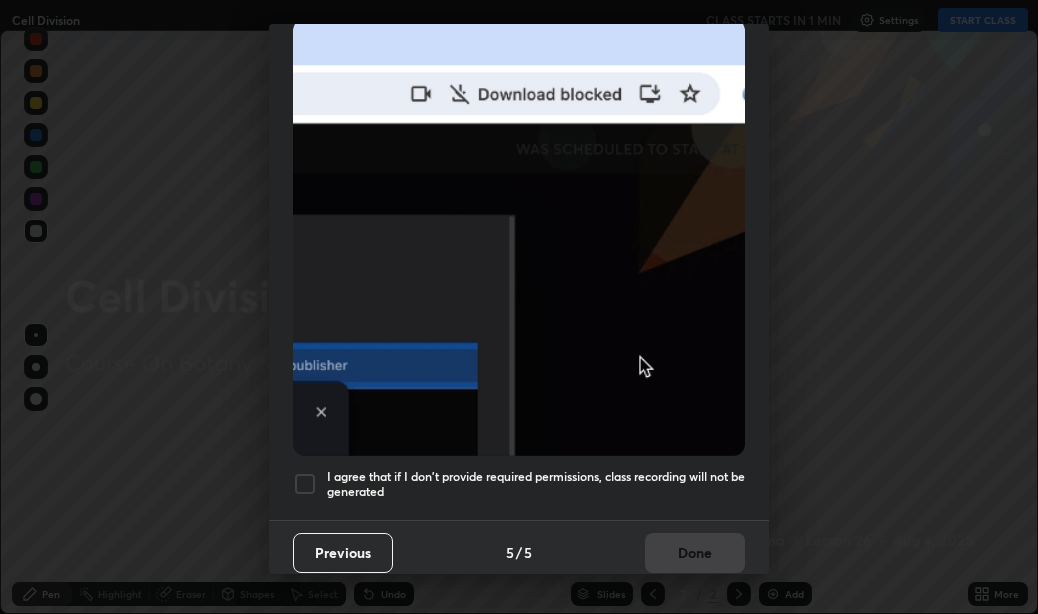 click at bounding box center [305, 484] 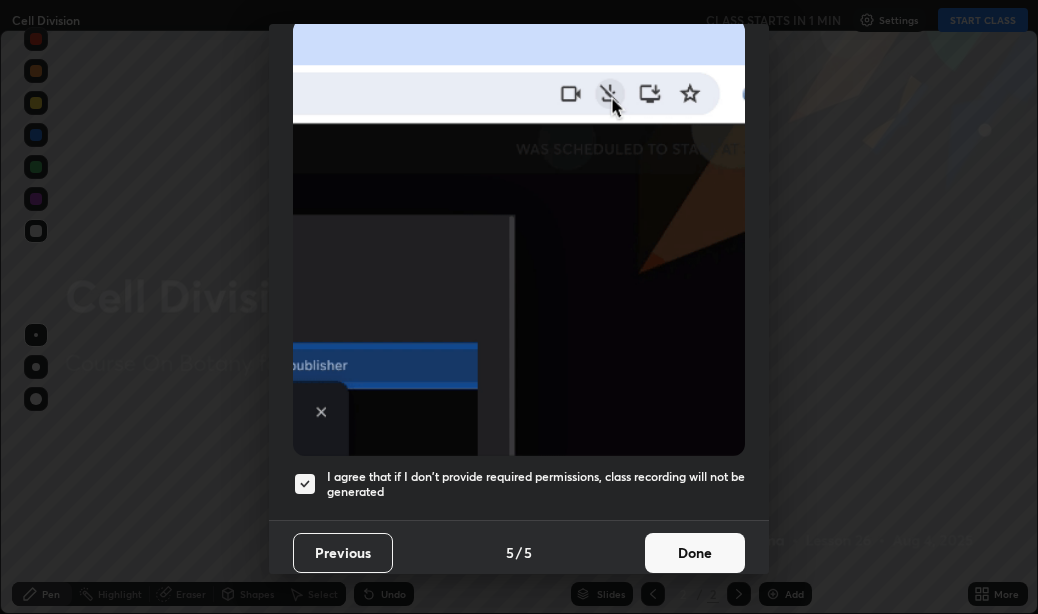 click on "Done" at bounding box center [695, 553] 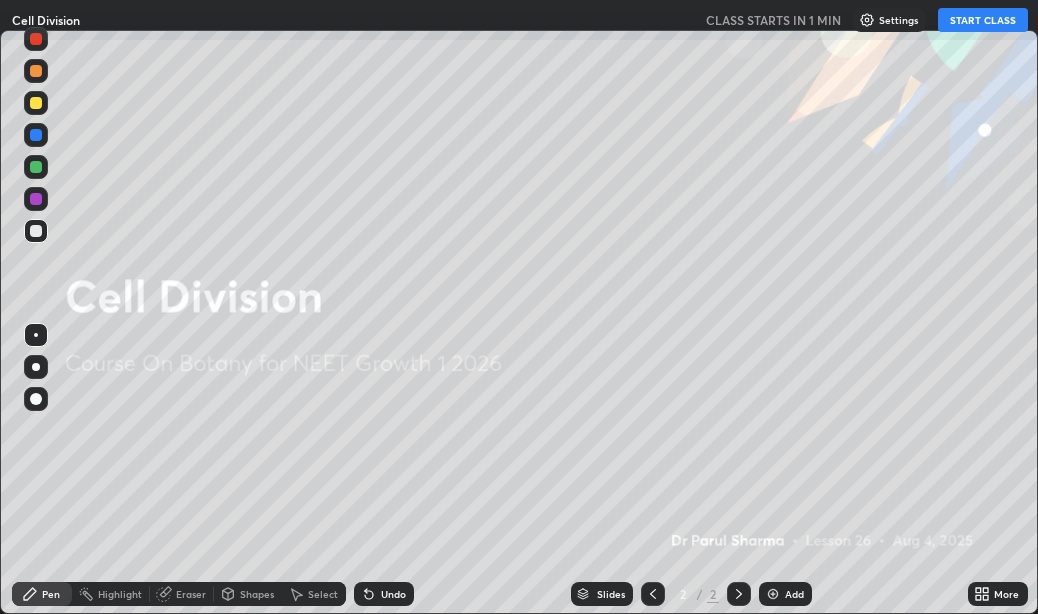 click on "START CLASS" at bounding box center (983, 20) 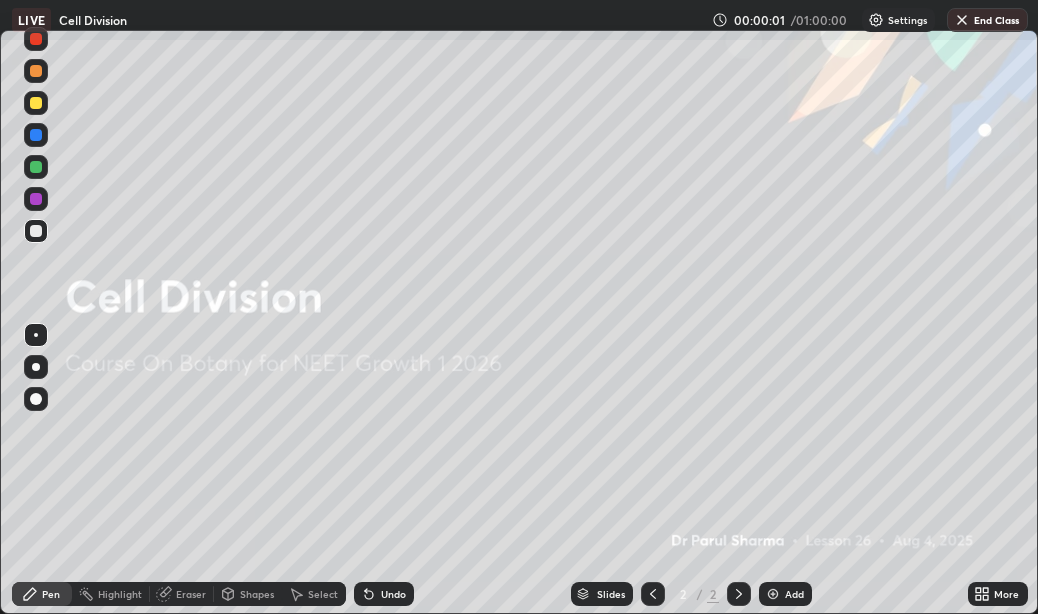click 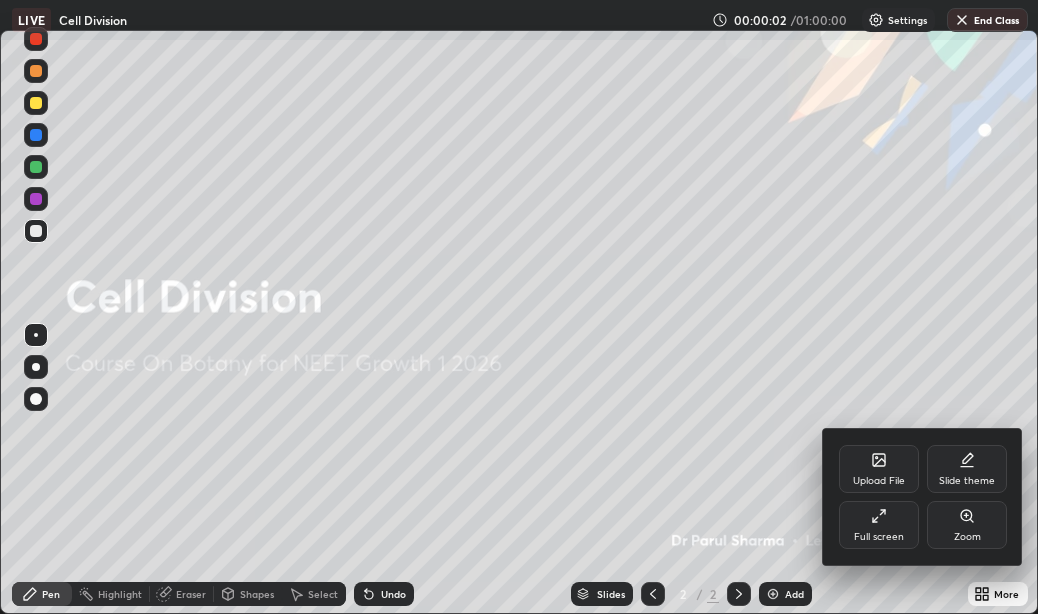 click 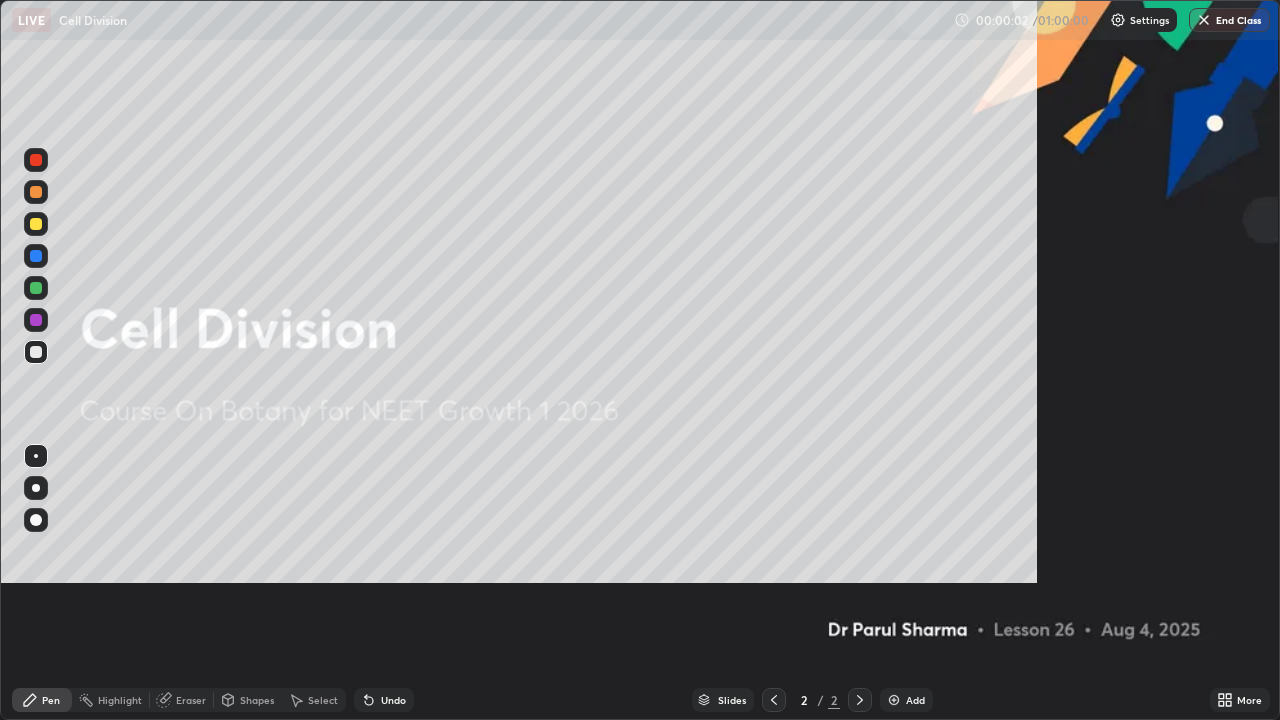 scroll, scrollTop: 99280, scrollLeft: 98720, axis: both 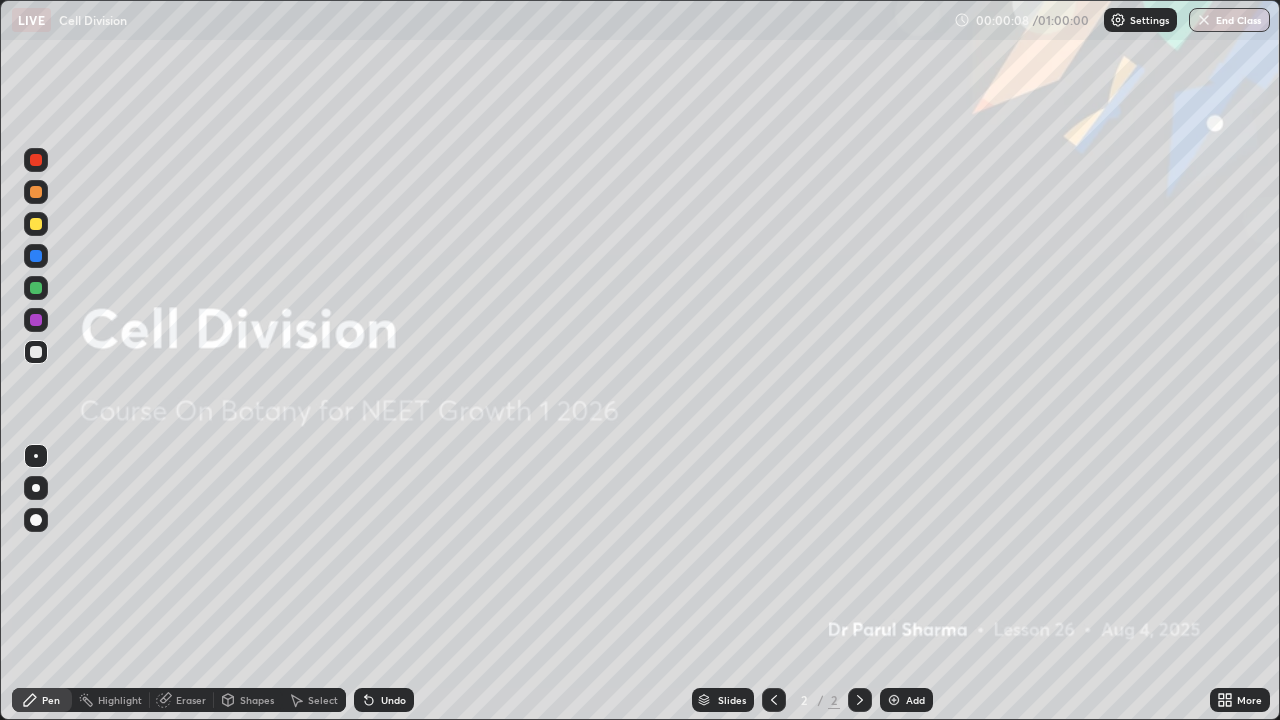 click at bounding box center (894, 700) 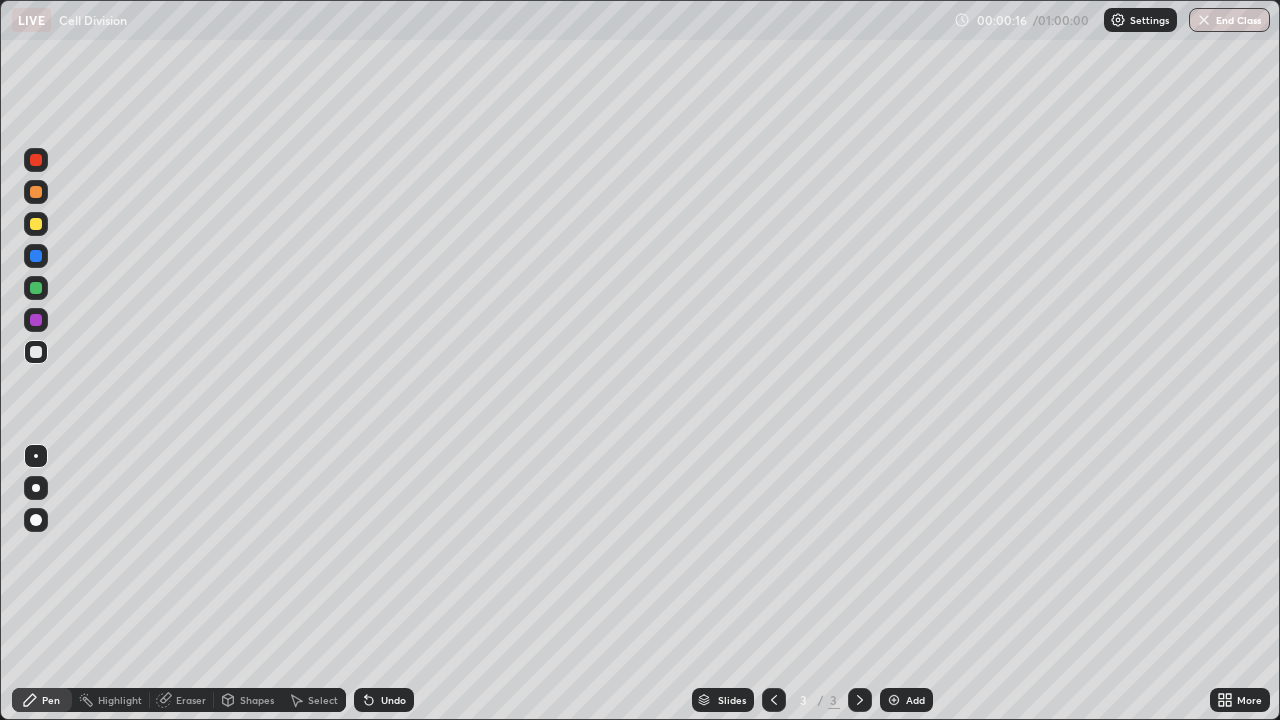 click 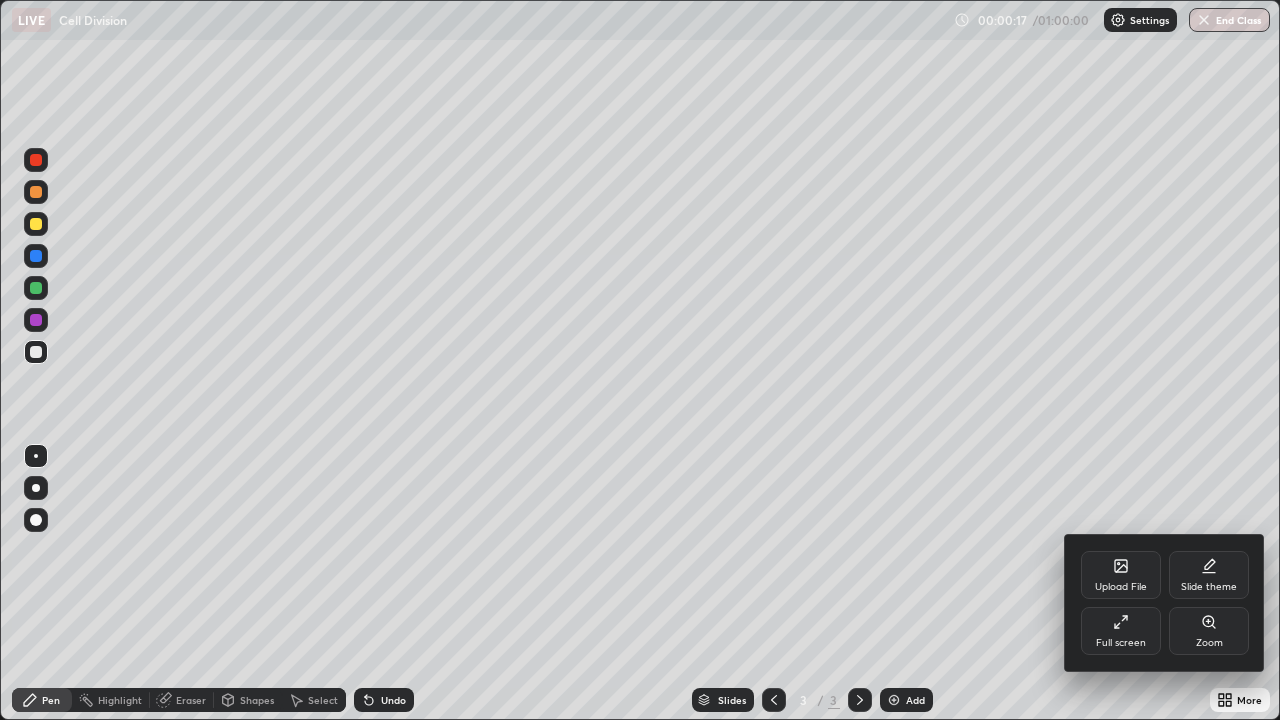 click 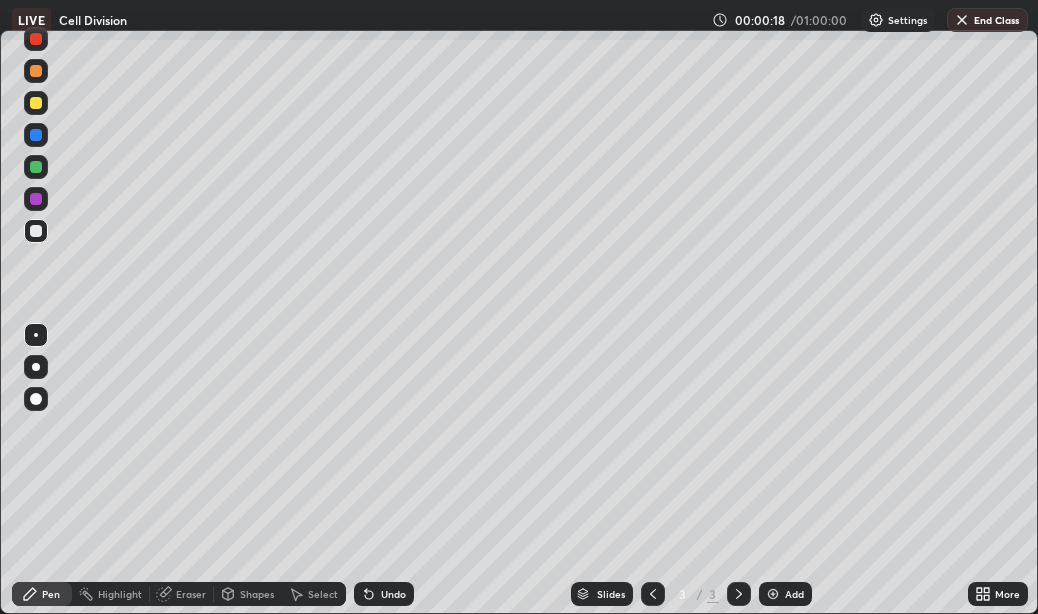 scroll, scrollTop: 614, scrollLeft: 1038, axis: both 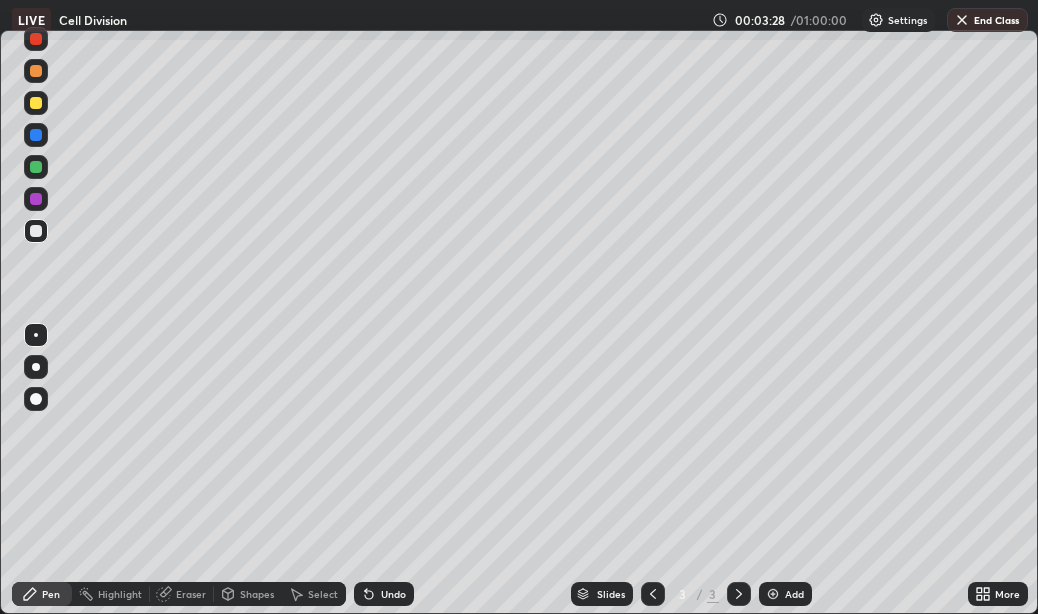 click on "End Class" at bounding box center (987, 20) 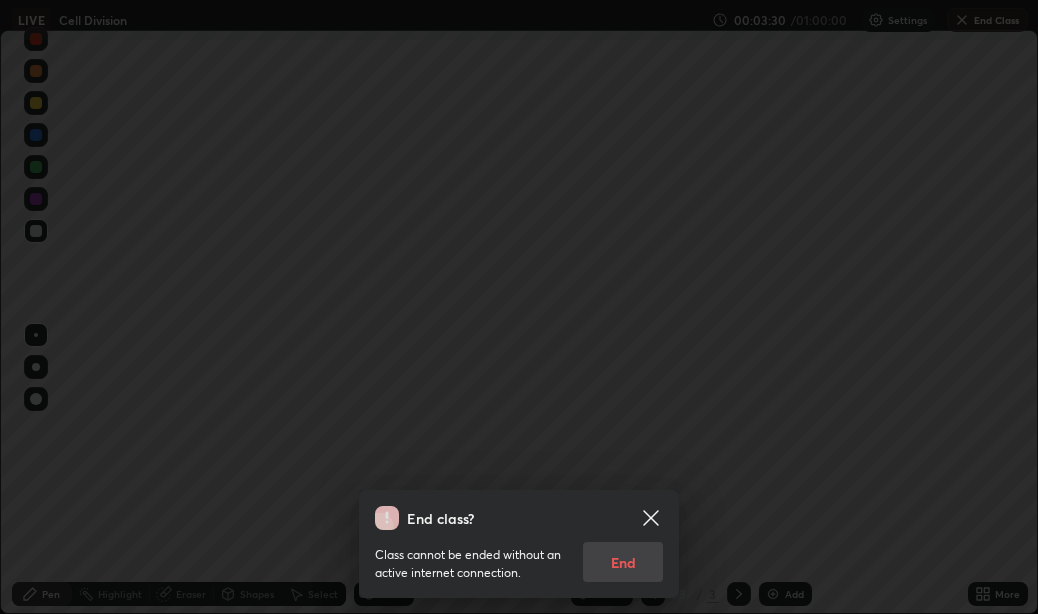 click on "Class cannot be ended without an active internet connection. End" at bounding box center (519, 556) 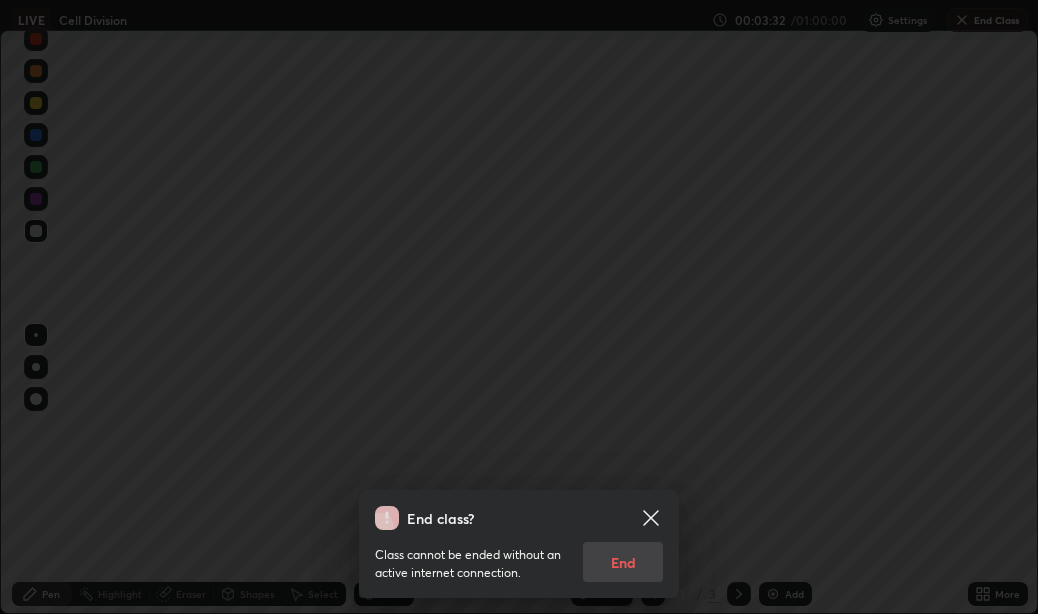 click on "Class cannot be ended without an active internet connection. End" at bounding box center [519, 556] 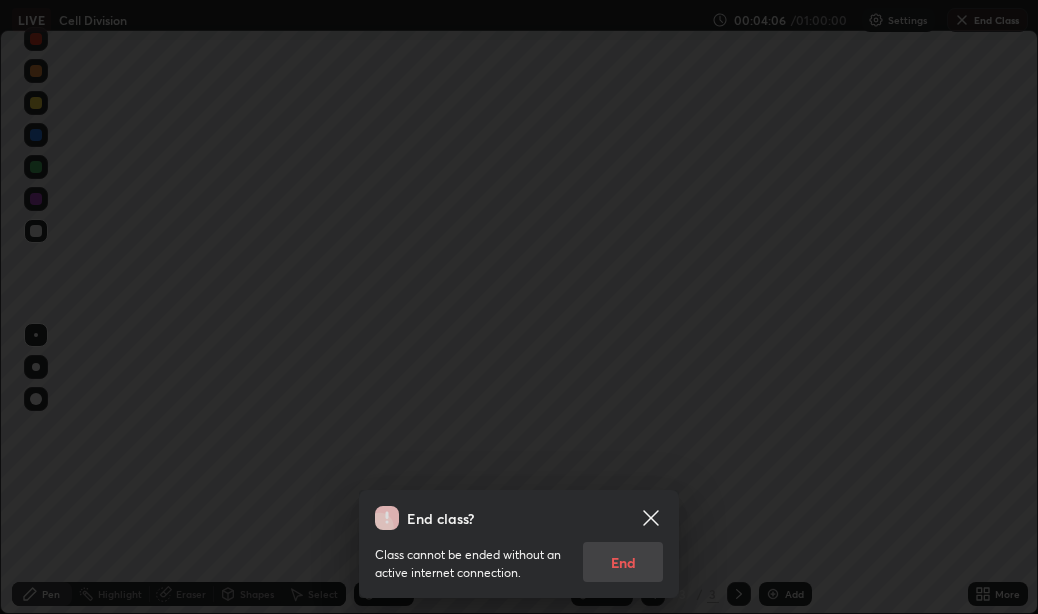 click on "Class cannot be ended without an active internet connection. End" at bounding box center (519, 556) 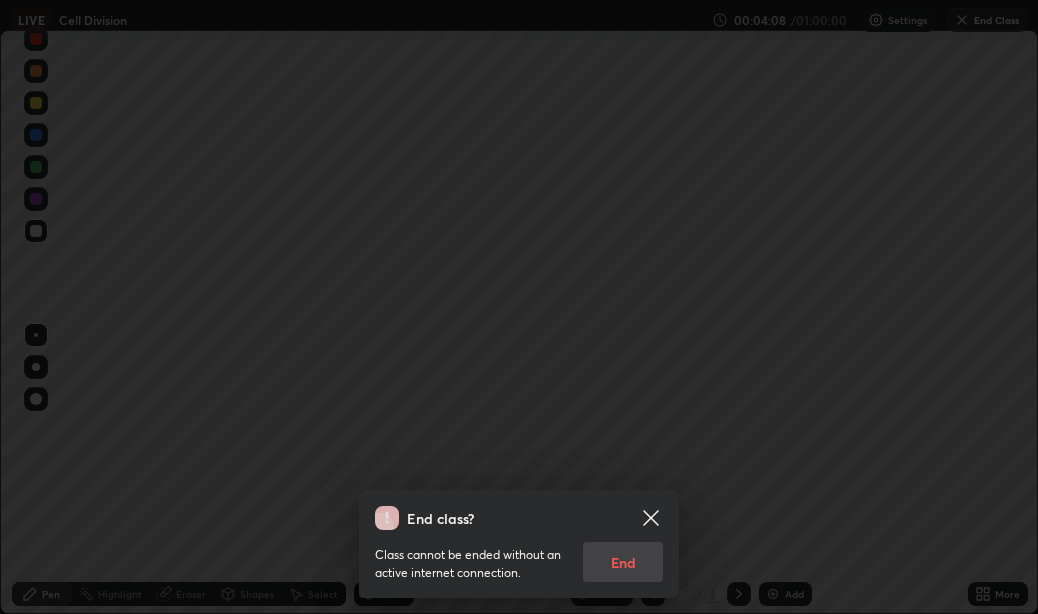 click on "Class cannot be ended without an active internet connection. End" at bounding box center [519, 556] 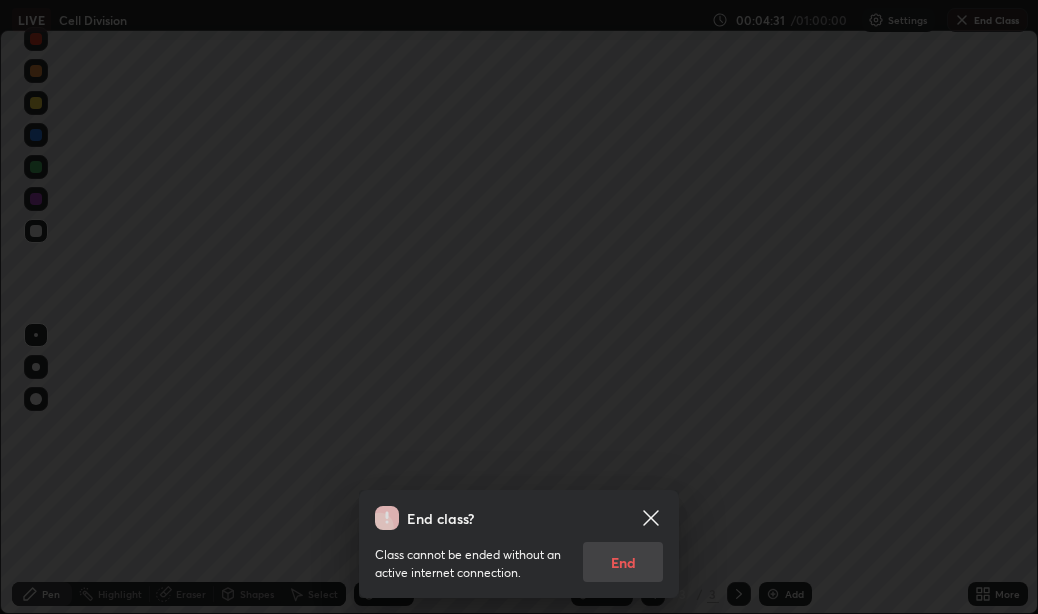 click 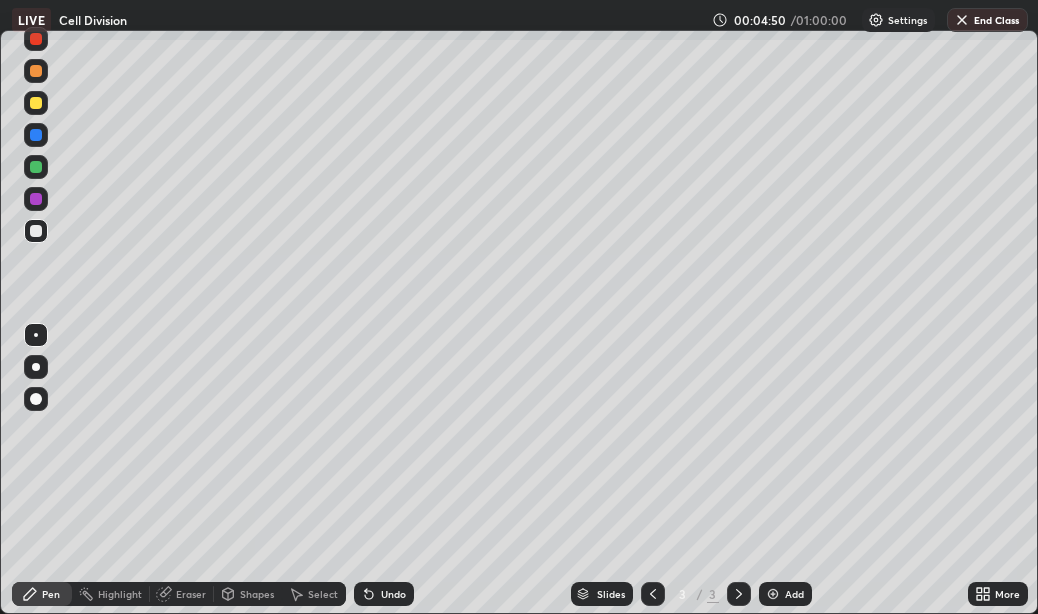 click 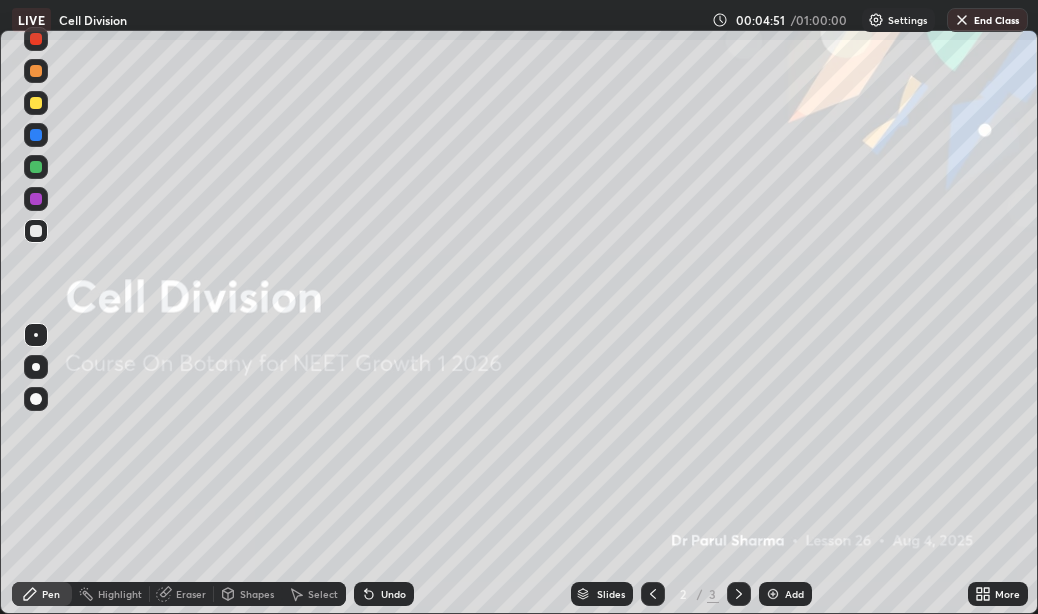 click 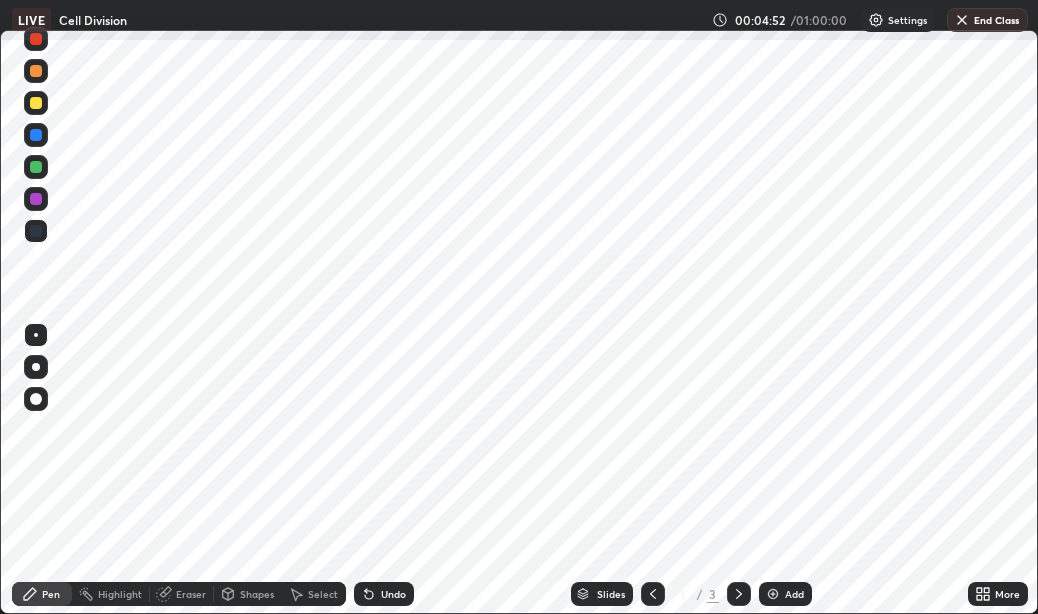 click 